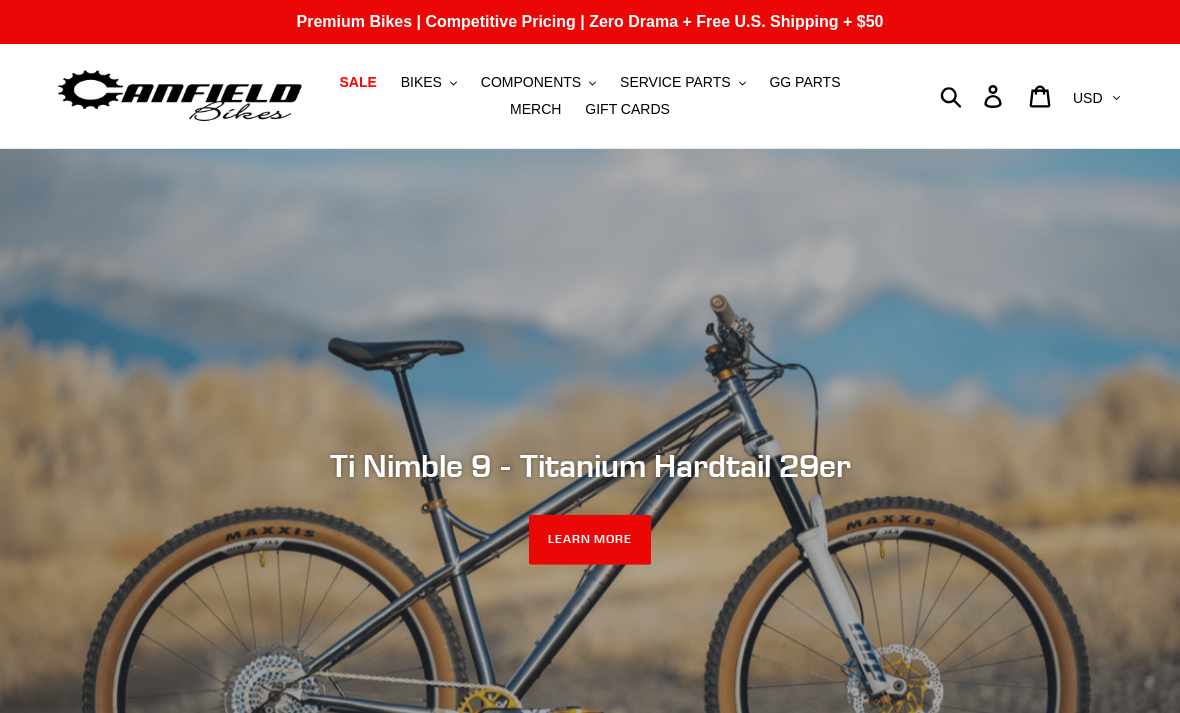 scroll, scrollTop: 0, scrollLeft: 0, axis: both 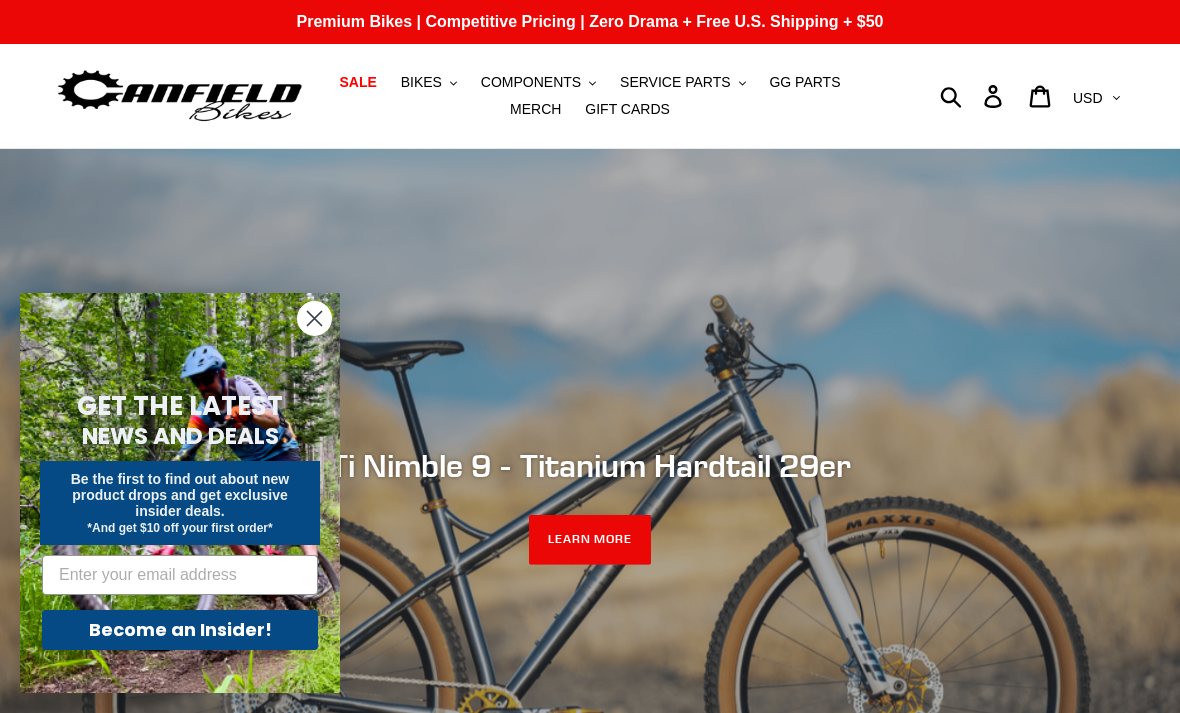 click on "Premium Bikes | Competitive Pricing | Zero Drama + Free U.S. Shipping + $50" at bounding box center (590, 22) 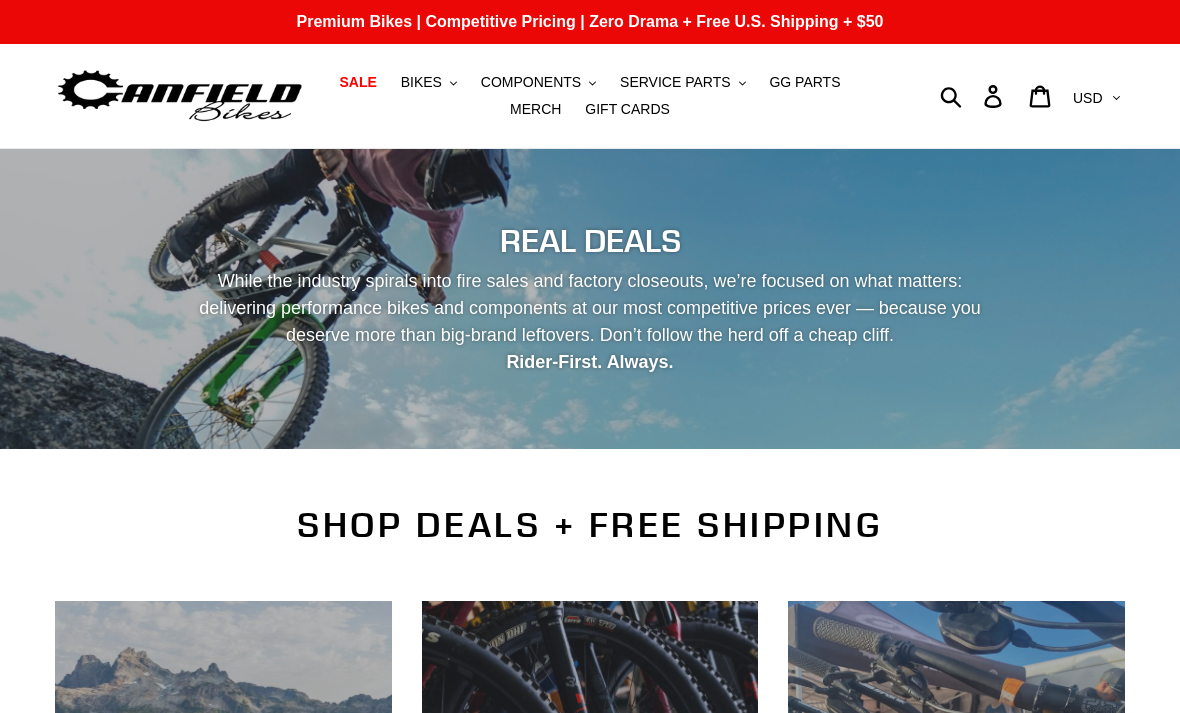 scroll, scrollTop: 0, scrollLeft: 0, axis: both 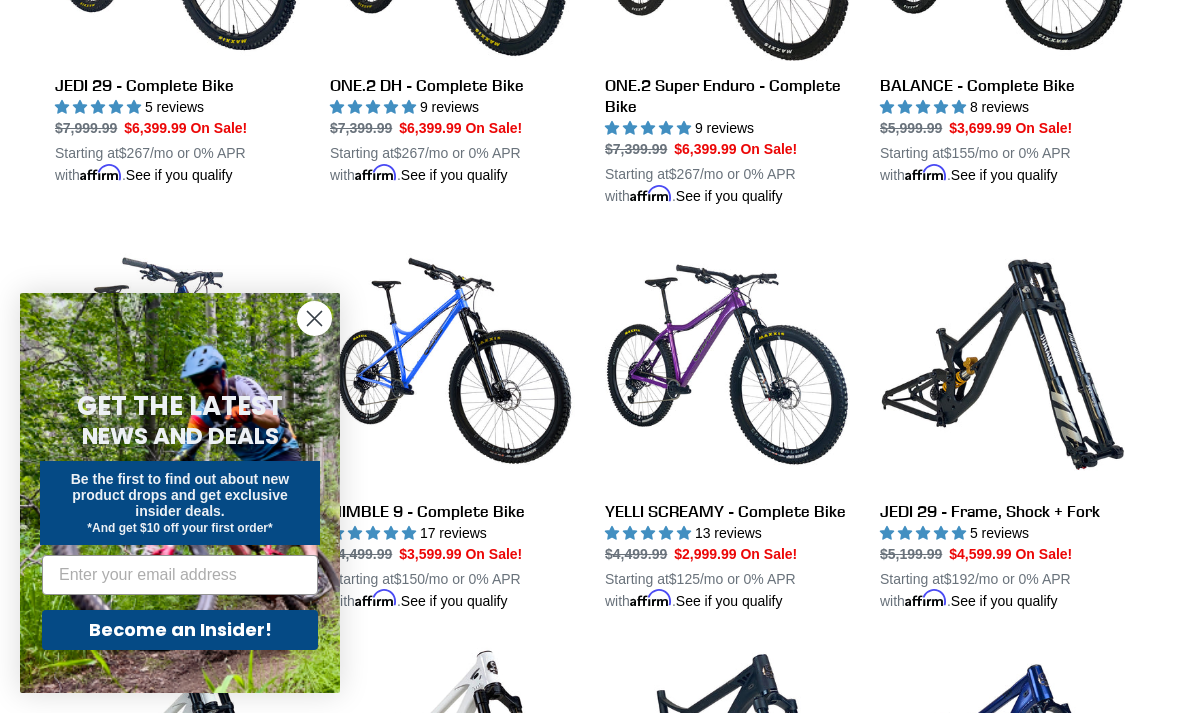 click on "NIMBLE 9 - Complete Bike" at bounding box center [452, 427] 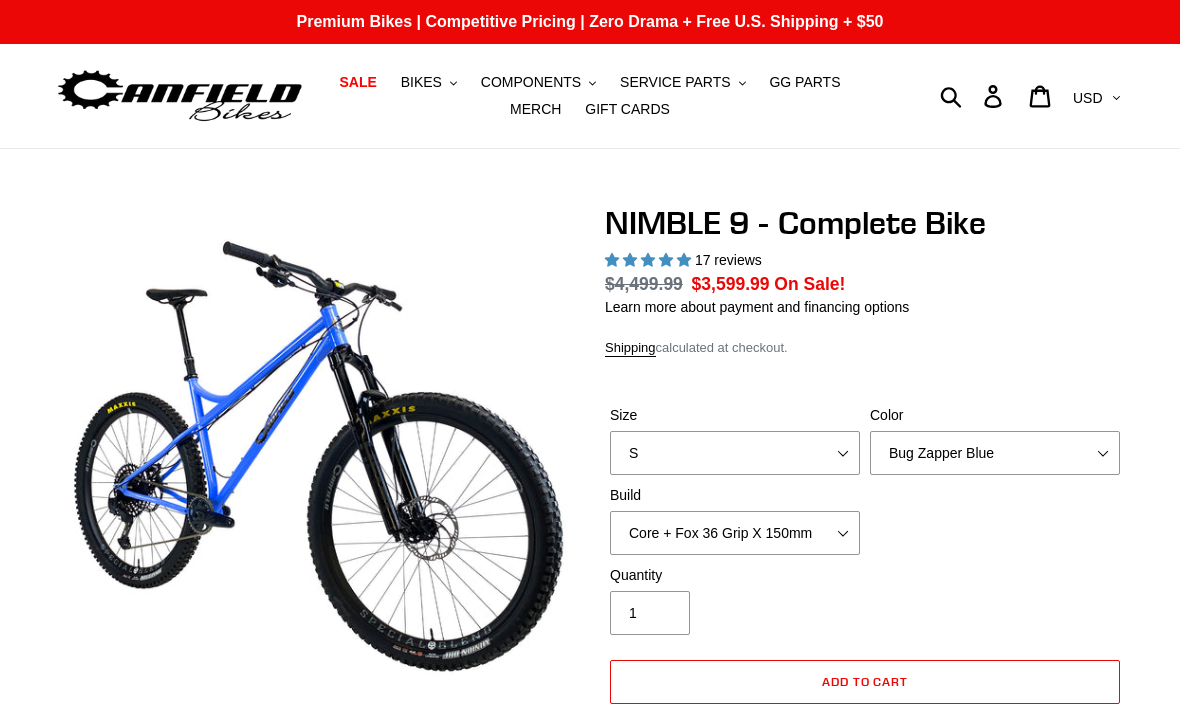 scroll, scrollTop: 0, scrollLeft: 0, axis: both 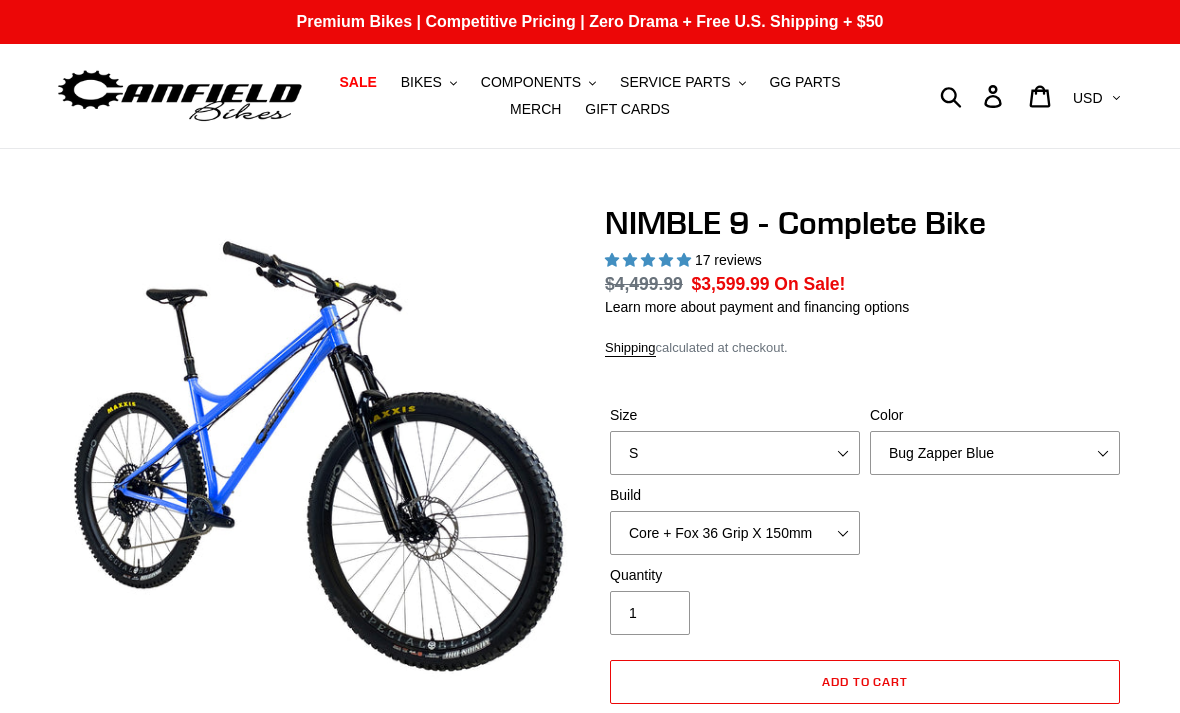 select on "highest-rating" 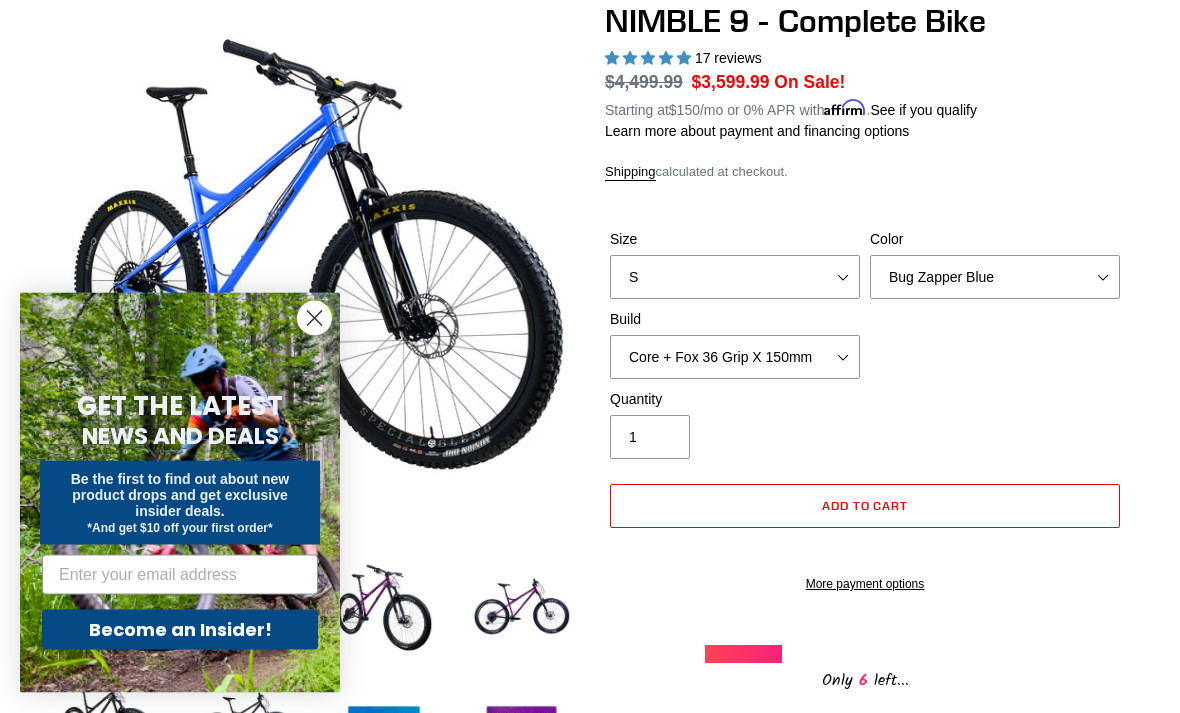 scroll, scrollTop: 207, scrollLeft: 0, axis: vertical 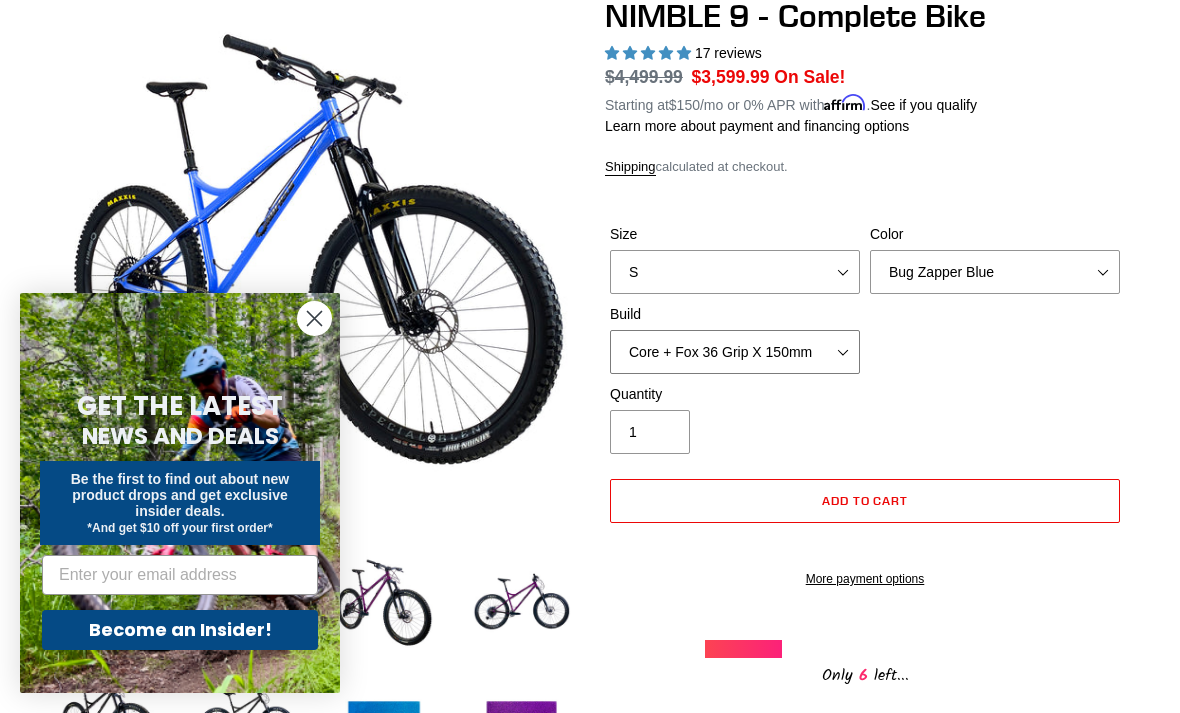 click on "Core + Fox 36 Grip X 150mm
Pro  + Fox 36 Grip X 150mm
Core + RockShox Lyrik Ultimate 150mm
Pro + RockShox Lyrik Ultimate 150mm" at bounding box center (735, 352) 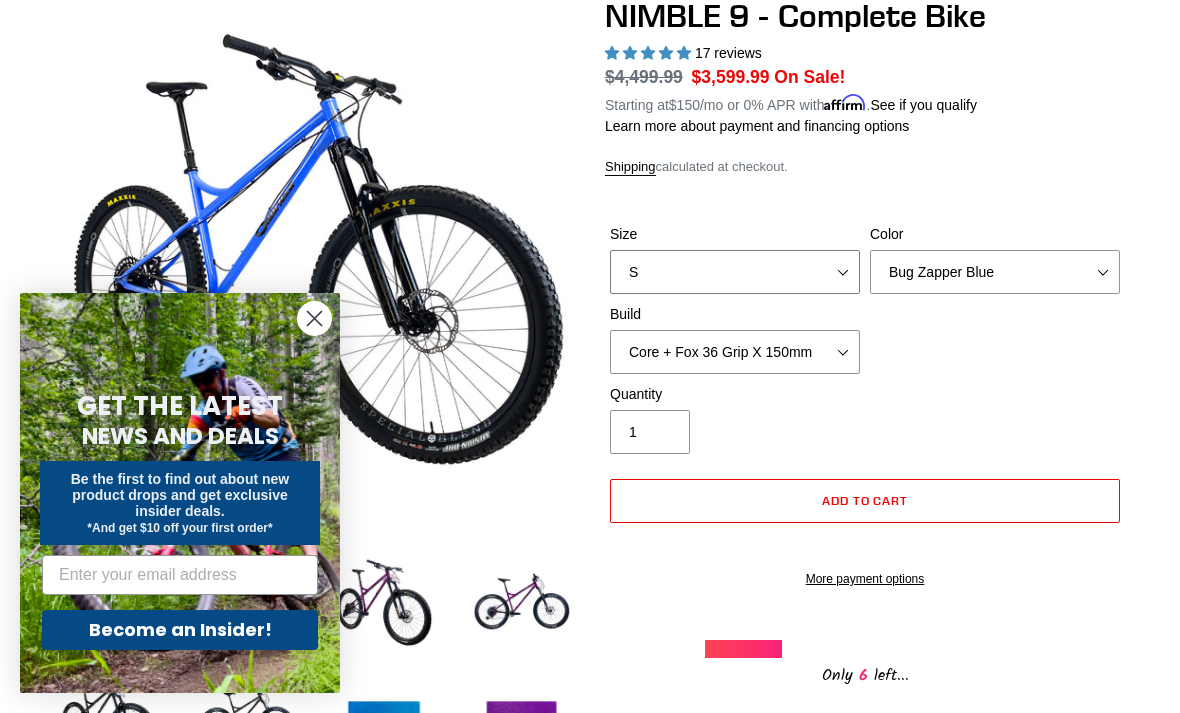 click on "S
M
L
XL" at bounding box center (735, 272) 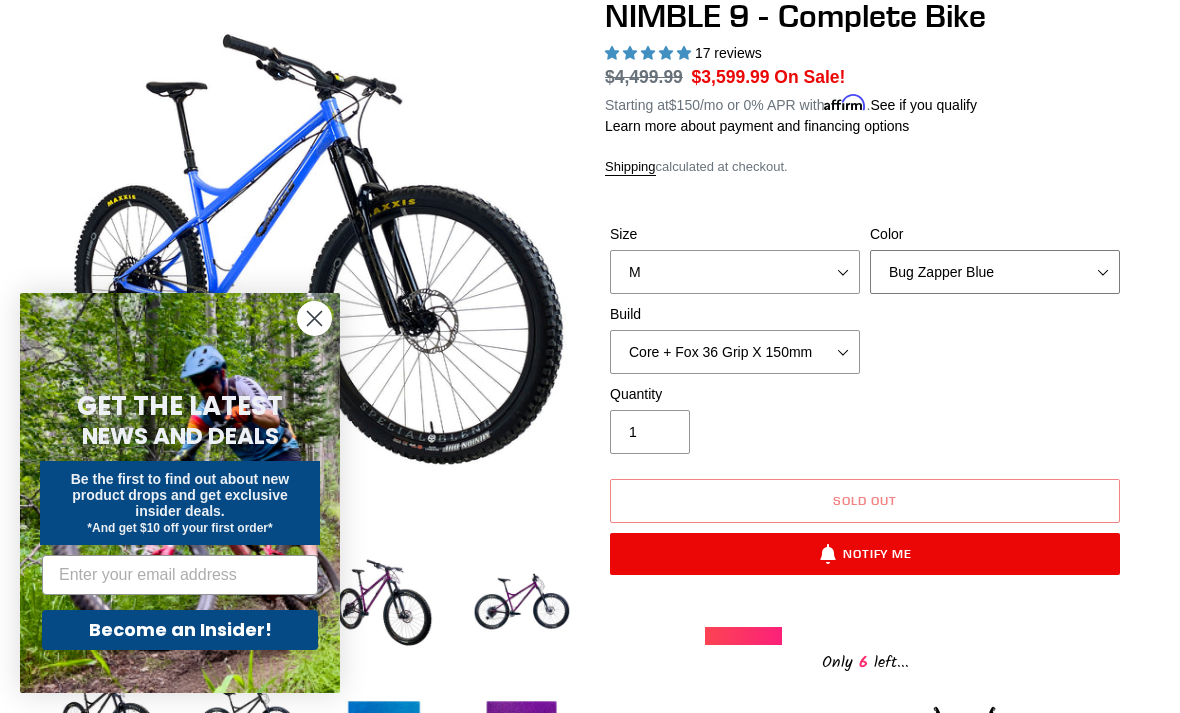 click on "Bug Zapper Blue
Purple Haze - Sold Out
Galaxy Black" at bounding box center [995, 272] 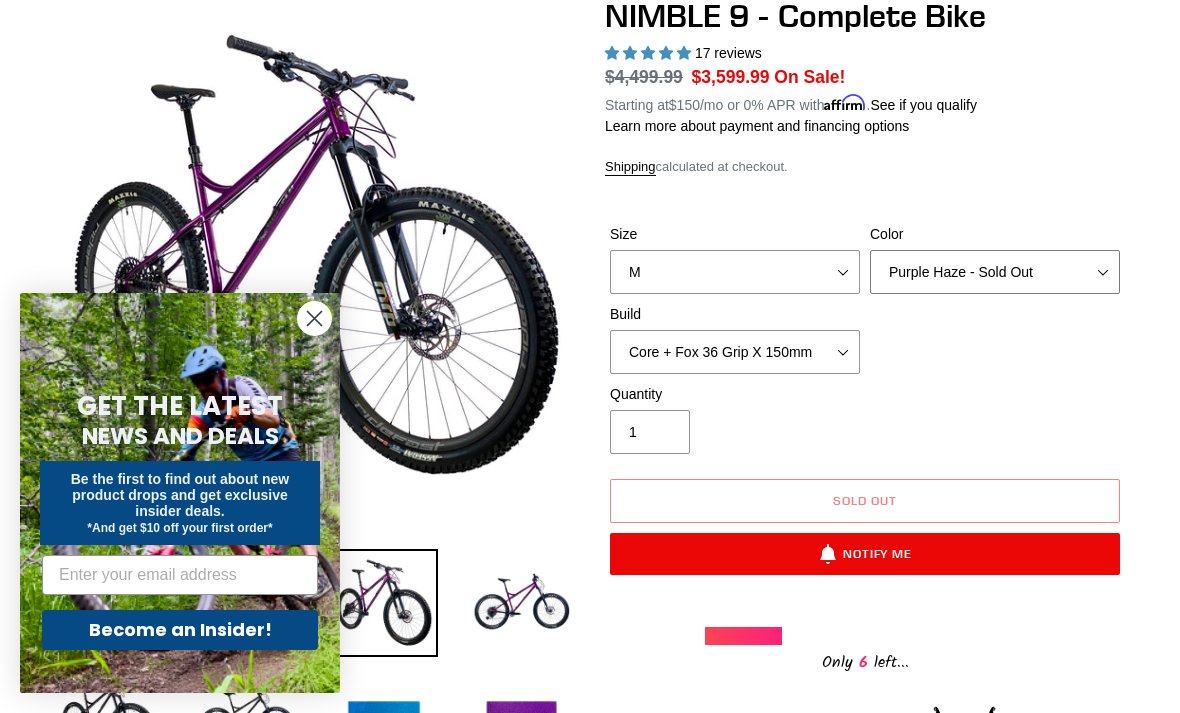 click on "Bug Zapper Blue
Purple Haze - Sold Out
Galaxy Black" at bounding box center (995, 272) 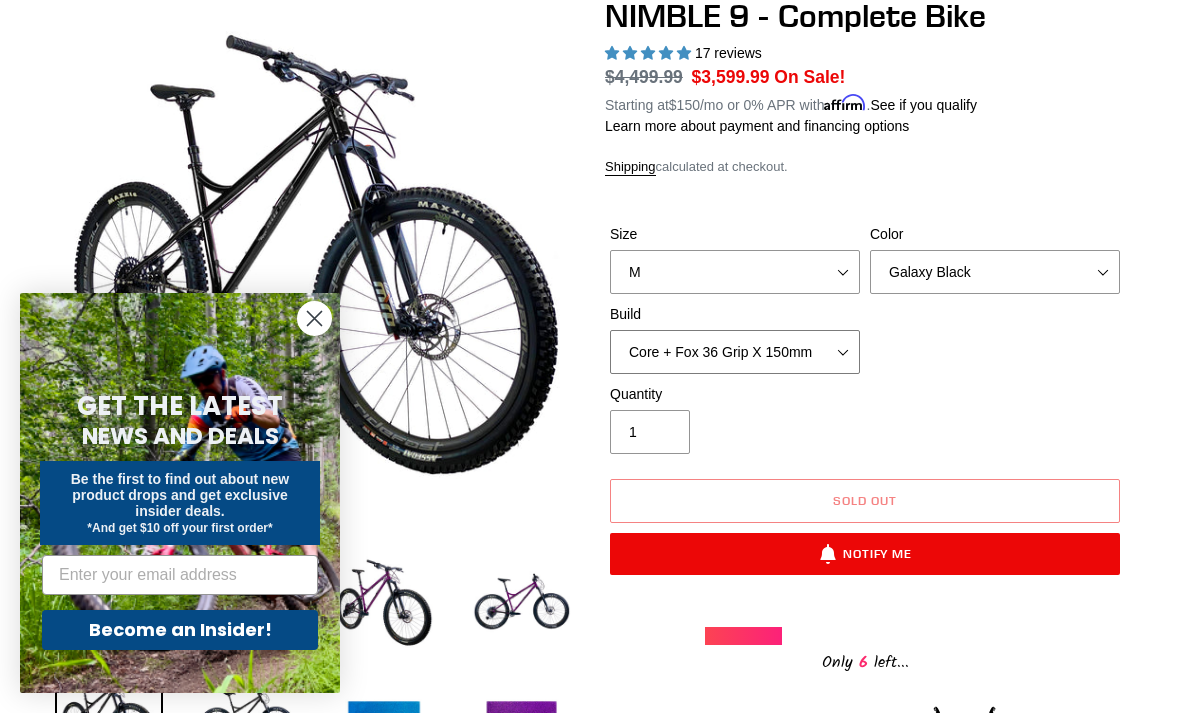 click on "Core + Fox 36 Grip X 150mm
Pro  + Fox 36 Grip X 150mm
Core + RockShox Lyrik Ultimate 150mm
Pro + RockShox Lyrik Ultimate 150mm" at bounding box center [735, 352] 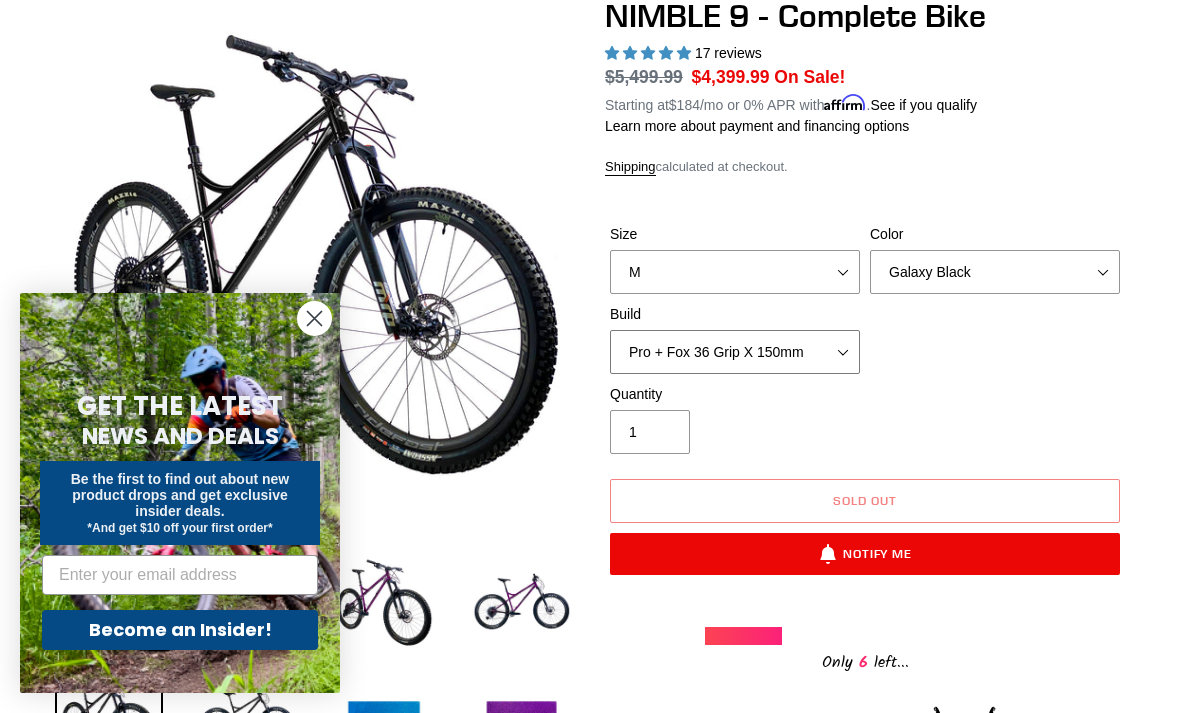 click on "Core + Fox 36 Grip X 150mm
Pro  + Fox 36 Grip X 150mm
Core + RockShox Lyrik Ultimate 150mm
Pro + RockShox Lyrik Ultimate 150mm" at bounding box center (735, 352) 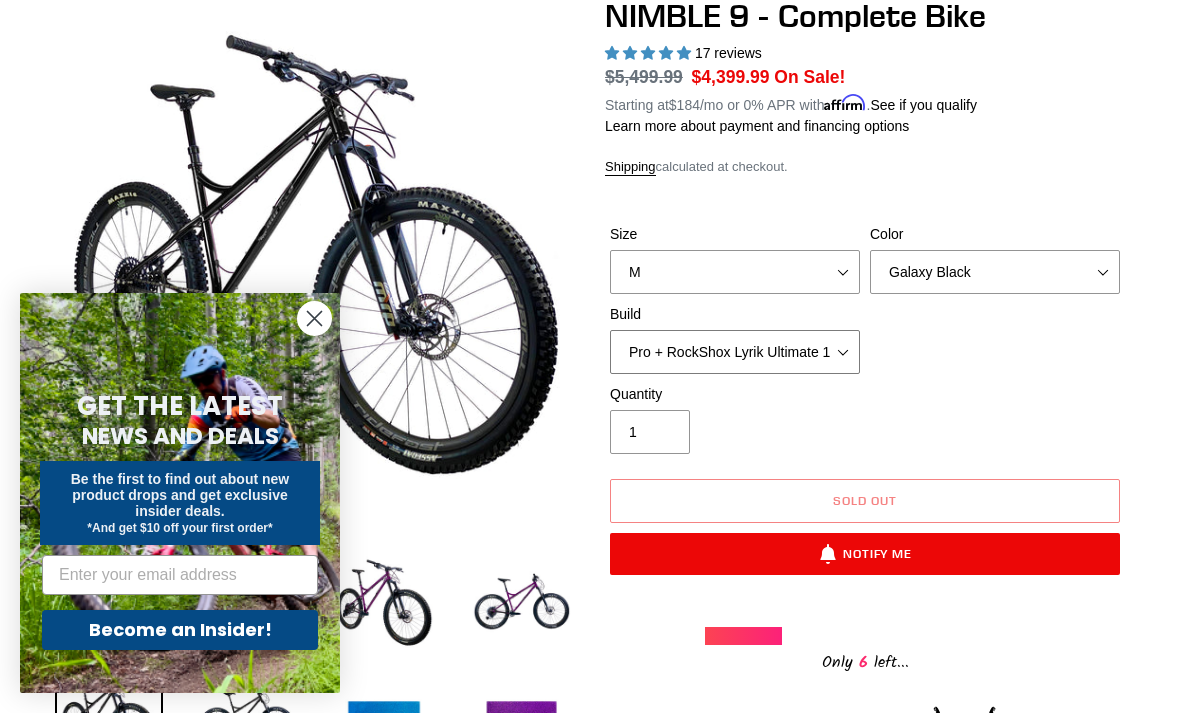 click on "Core + Fox 36 Grip X 150mm
Pro  + Fox 36 Grip X 150mm
Core + RockShox Lyrik Ultimate 150mm
Pro + RockShox Lyrik Ultimate 150mm" at bounding box center (735, 352) 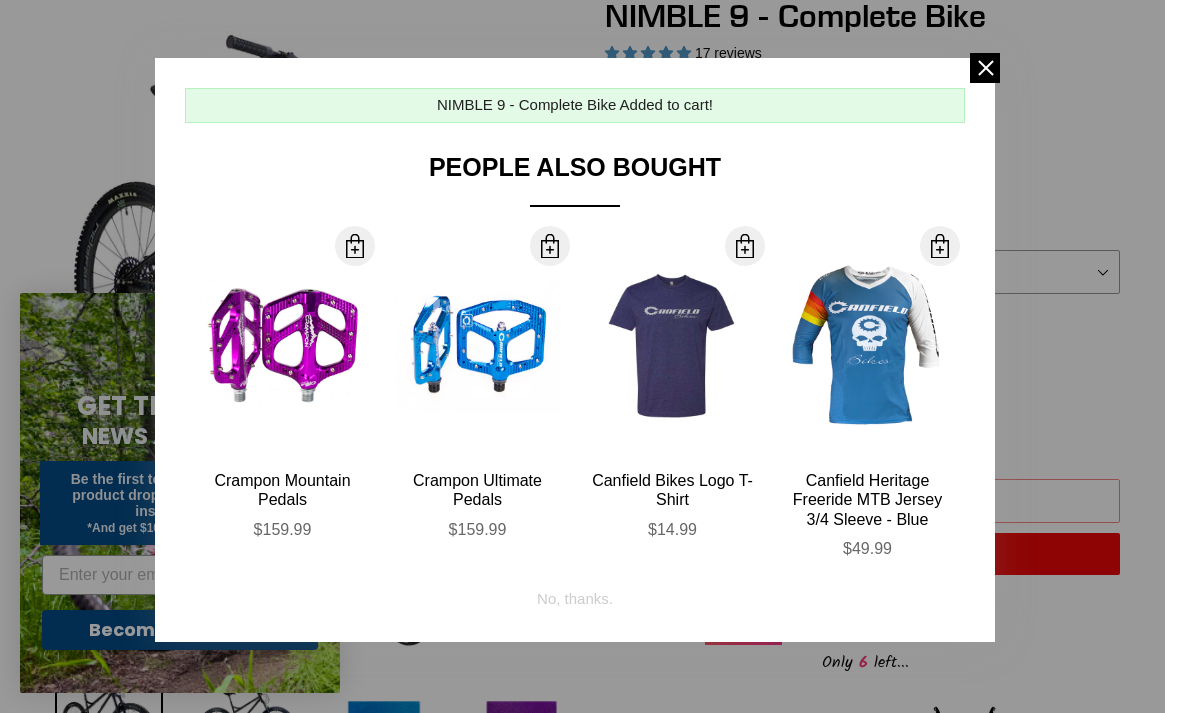 click at bounding box center (985, 68) 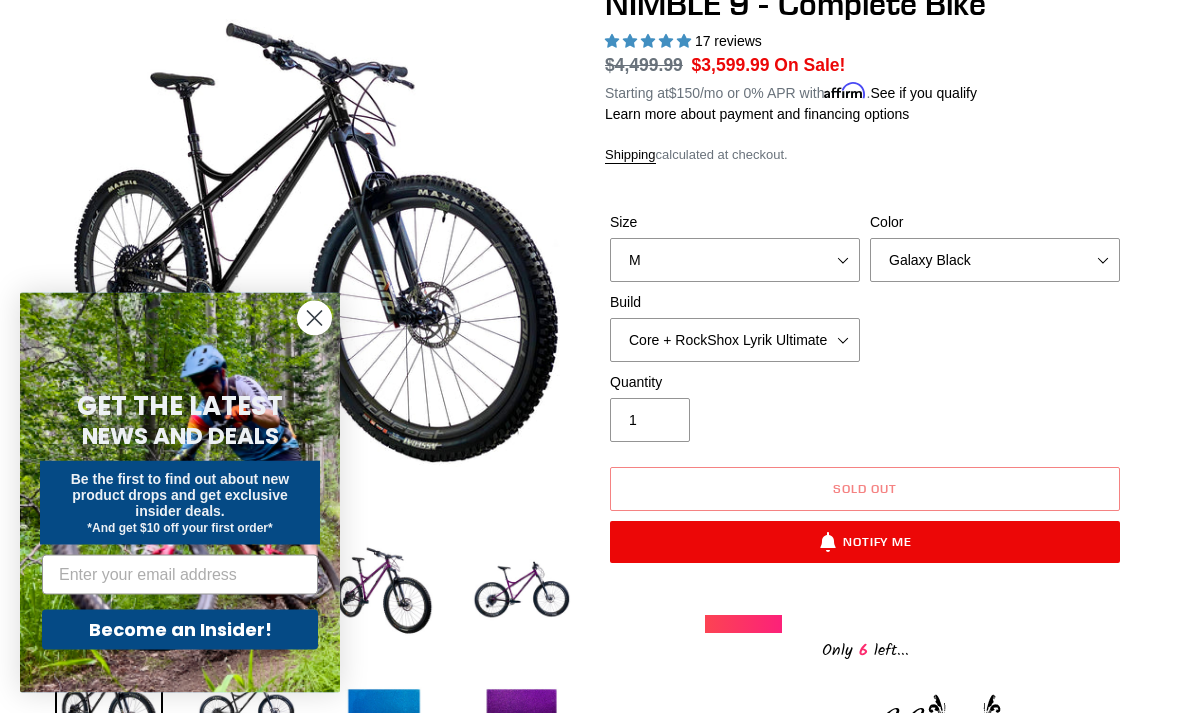 scroll, scrollTop: 219, scrollLeft: 0, axis: vertical 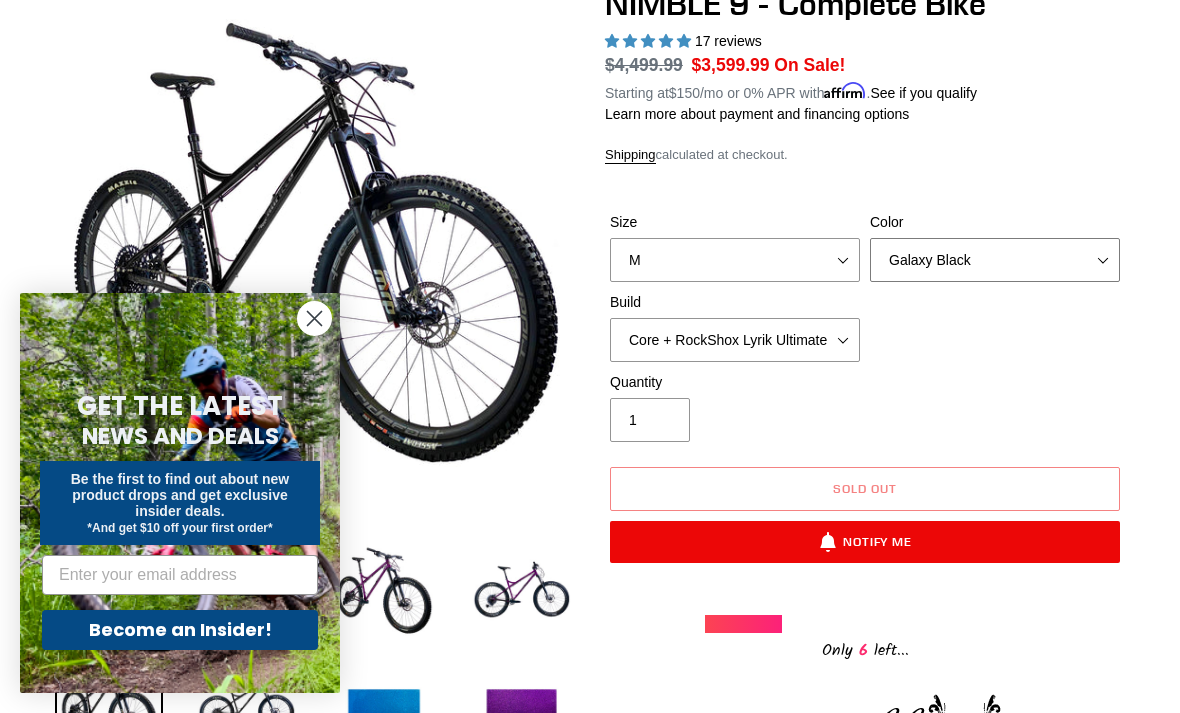 click on "Bug Zapper Blue
Purple Haze - Sold Out
Galaxy Black" at bounding box center (995, 260) 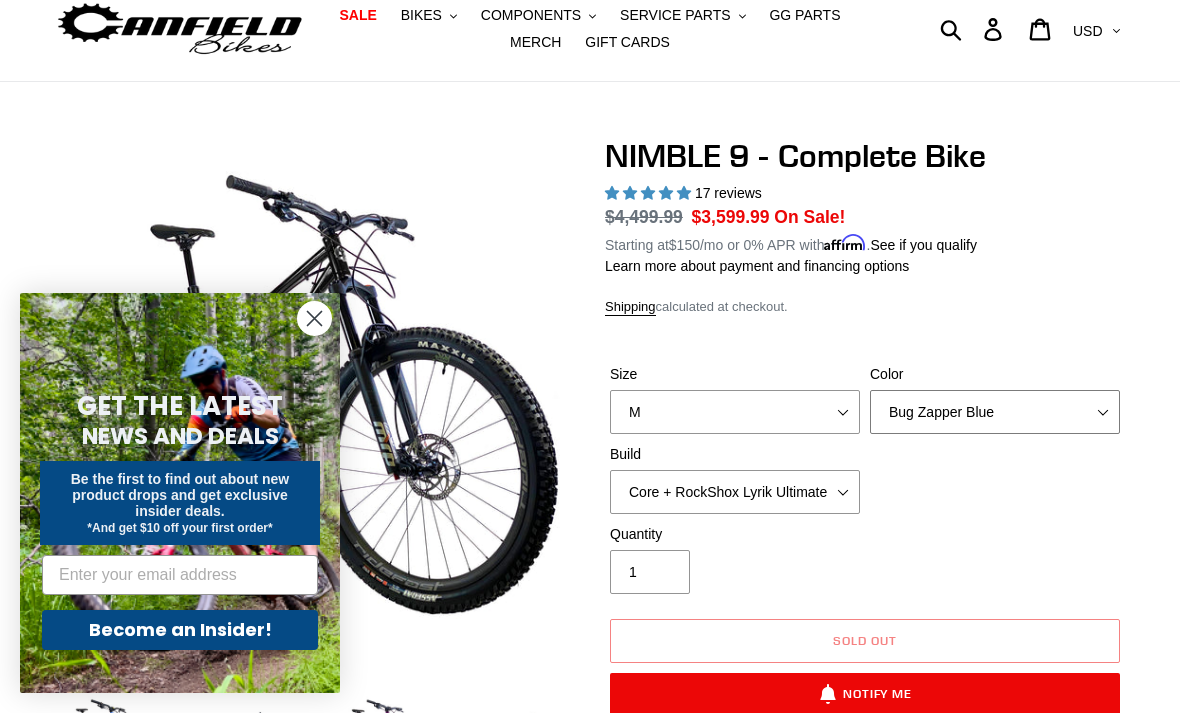 scroll, scrollTop: 33, scrollLeft: 0, axis: vertical 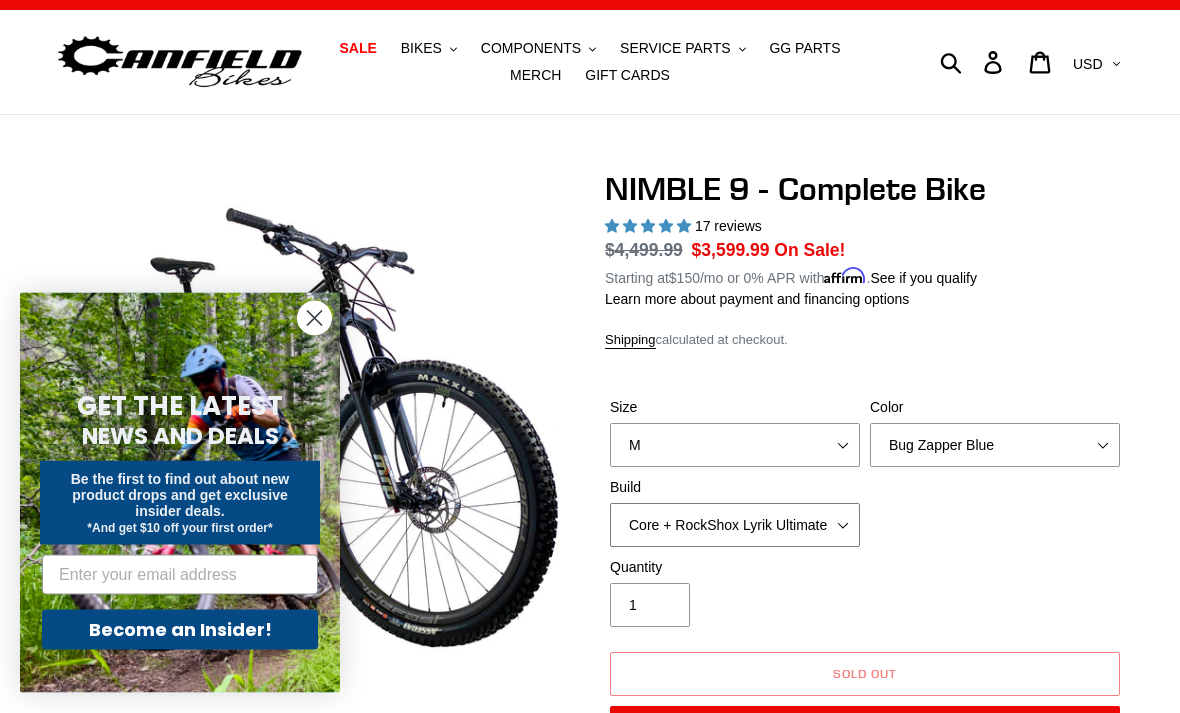 click on "Core + Fox 36 Grip X 150mm
Pro  + Fox 36 Grip X 150mm
Core + RockShox Lyrik Ultimate 150mm
Pro + RockShox Lyrik Ultimate 150mm" at bounding box center [735, 526] 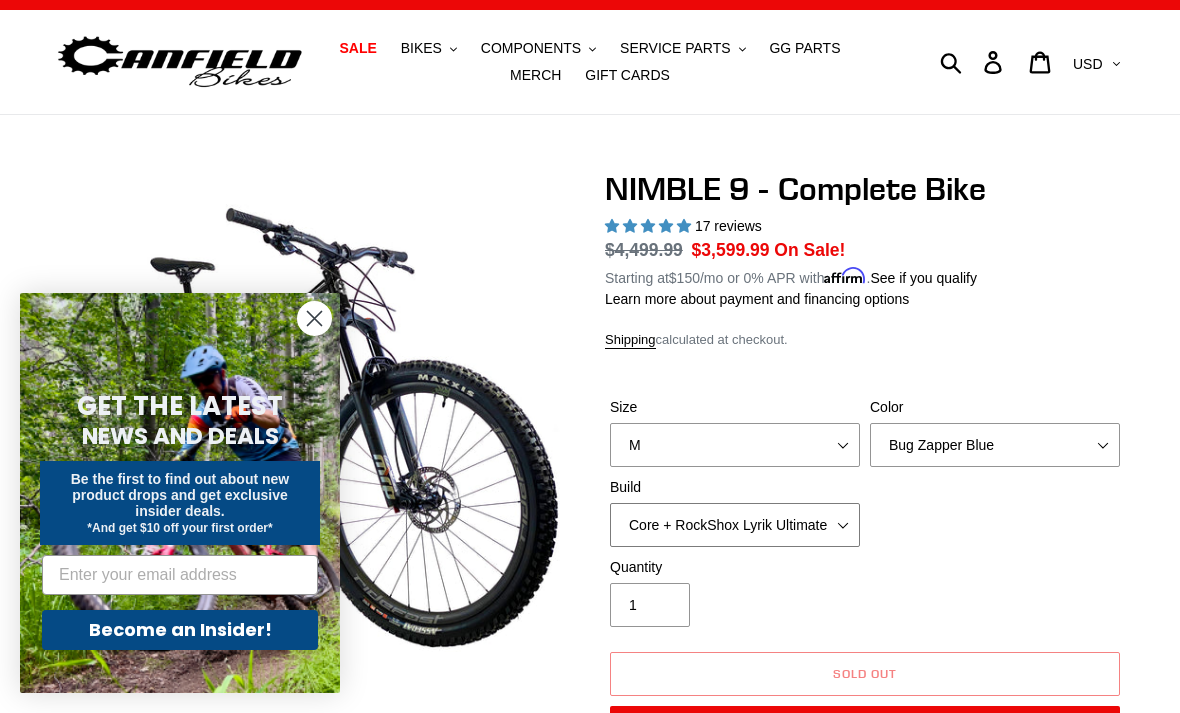select on "Pro  + Fox 36 Grip X 150mm" 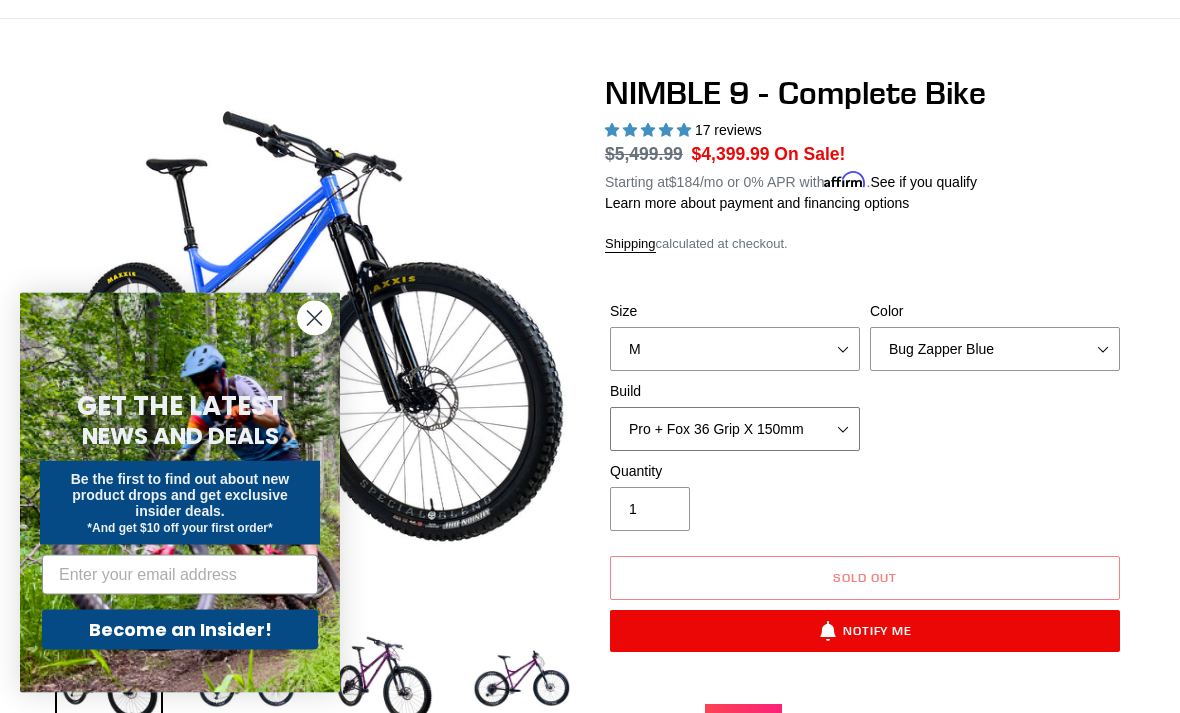 scroll, scrollTop: 132, scrollLeft: 0, axis: vertical 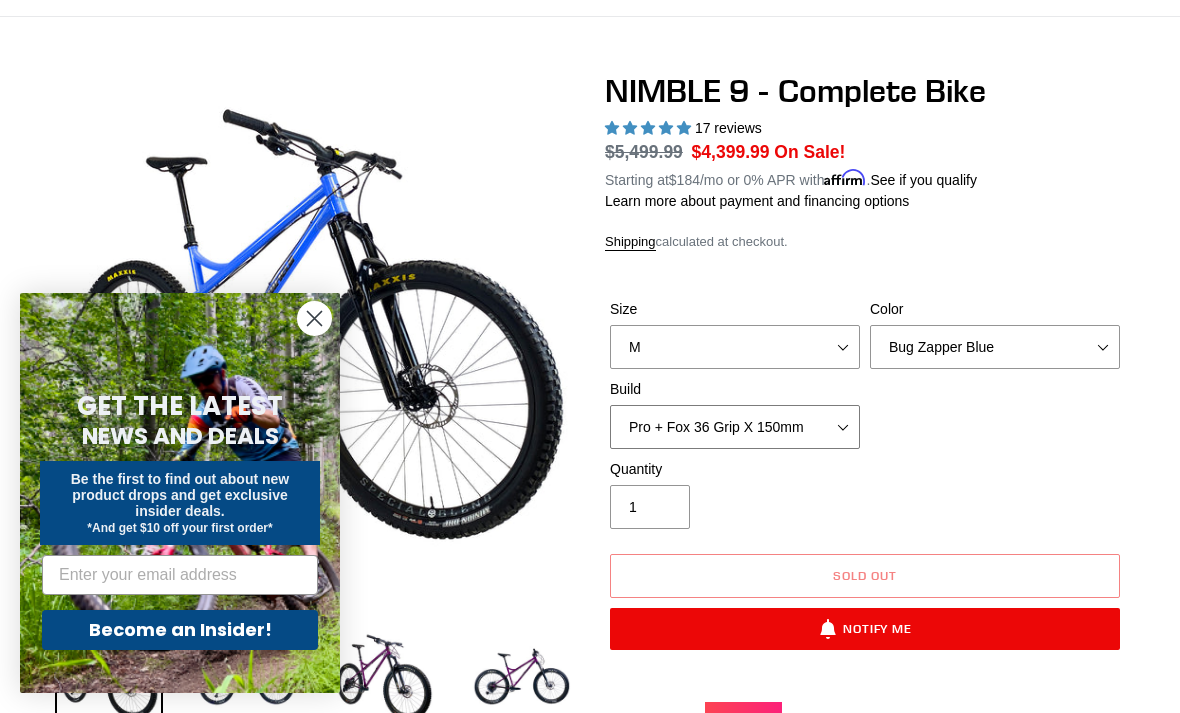 click on "Core + Fox 36 Grip X 150mm
Pro  + Fox 36 Grip X 150mm
Core + RockShox Lyrik Ultimate 150mm
Pro + RockShox Lyrik Ultimate 150mm" at bounding box center (735, 427) 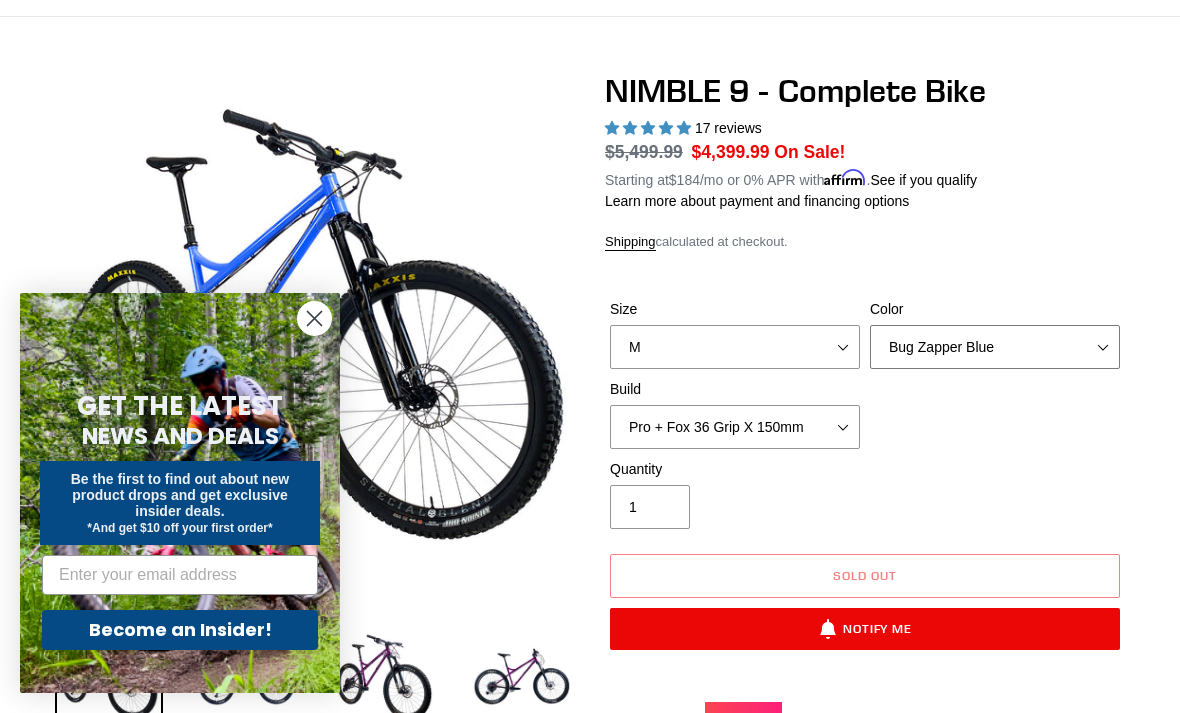 click on "Bug Zapper Blue
Purple Haze - Sold Out
Galaxy Black" at bounding box center [995, 347] 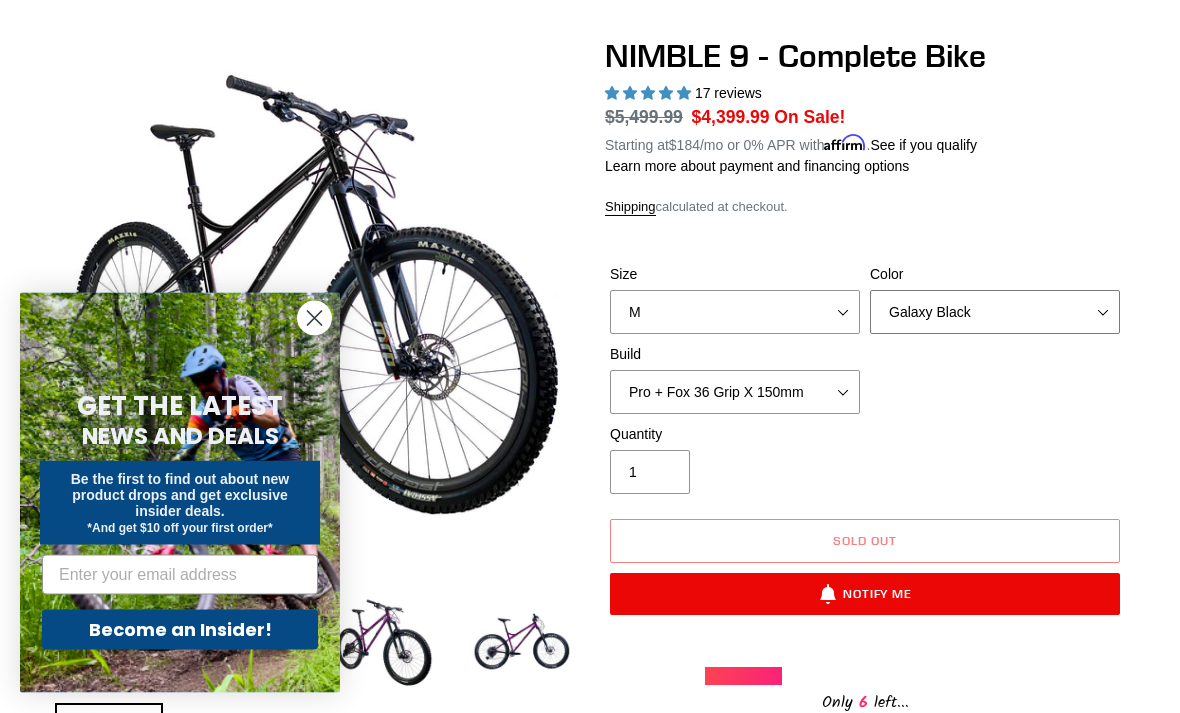 scroll, scrollTop: 167, scrollLeft: 0, axis: vertical 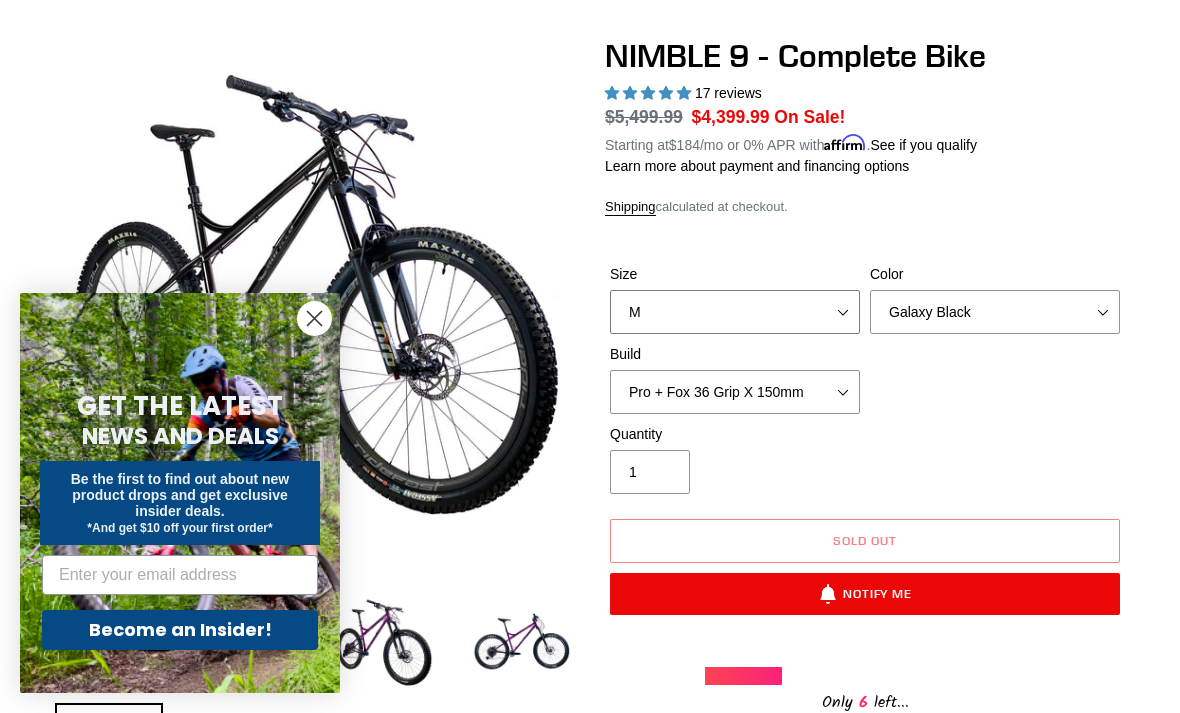 click on "S
M
L
XL" at bounding box center [735, 312] 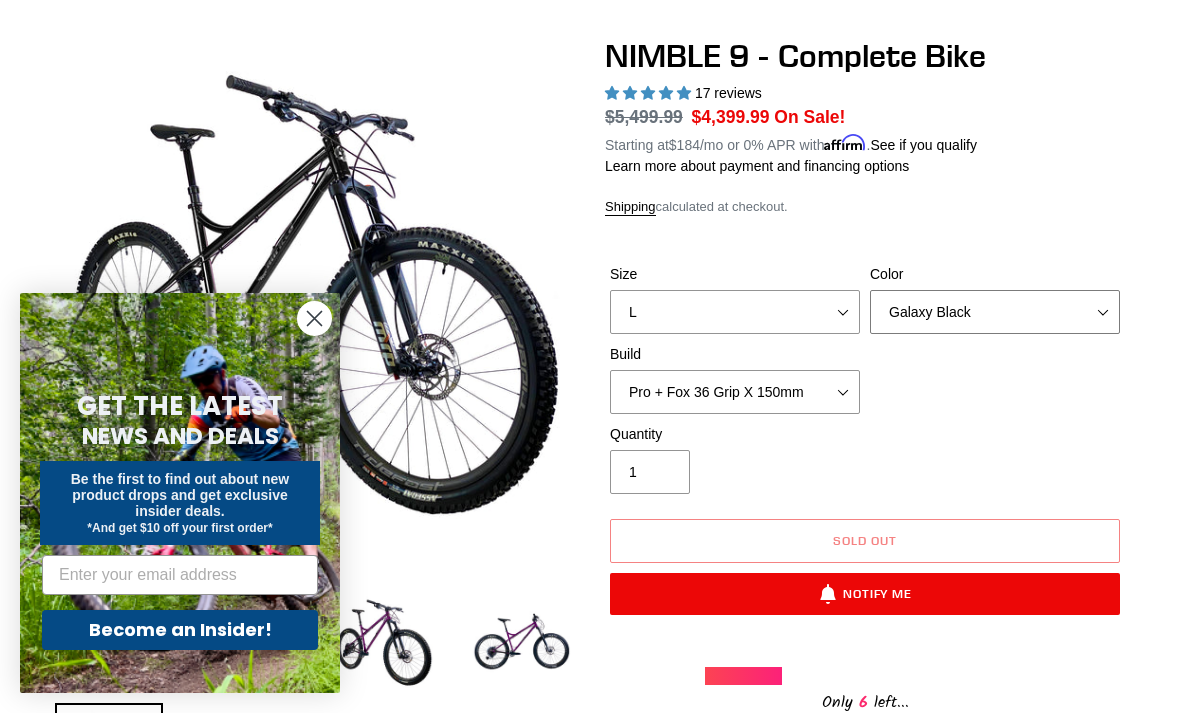 click on "Bug Zapper Blue
Purple Haze - Sold Out
Galaxy Black" at bounding box center [995, 312] 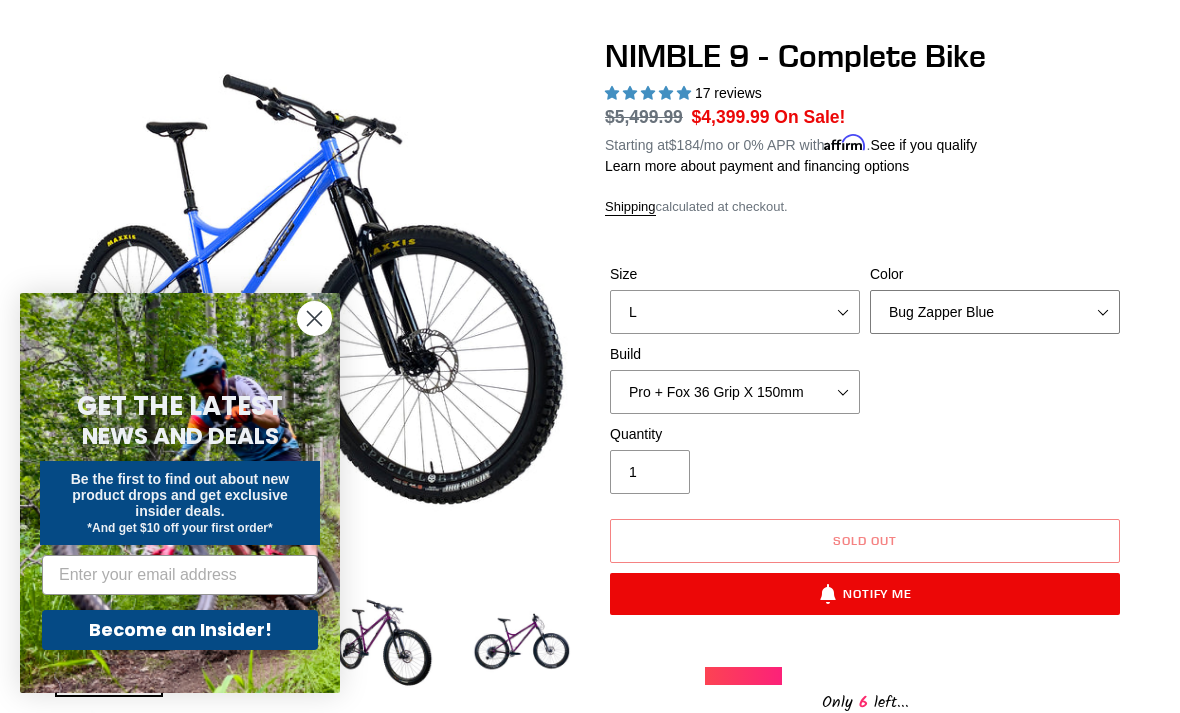click on "Bug Zapper Blue
Purple Haze - Sold Out
Galaxy Black" at bounding box center [995, 312] 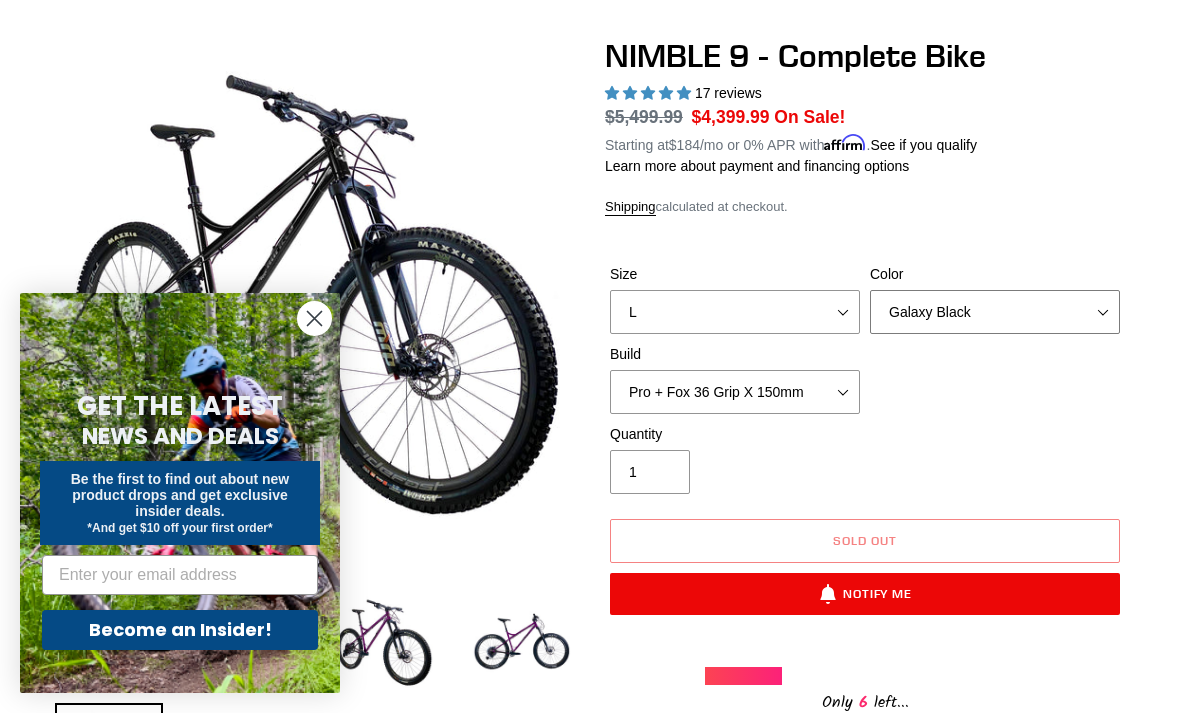 click on "Bug Zapper Blue
Purple Haze - Sold Out
Galaxy Black" at bounding box center [995, 312] 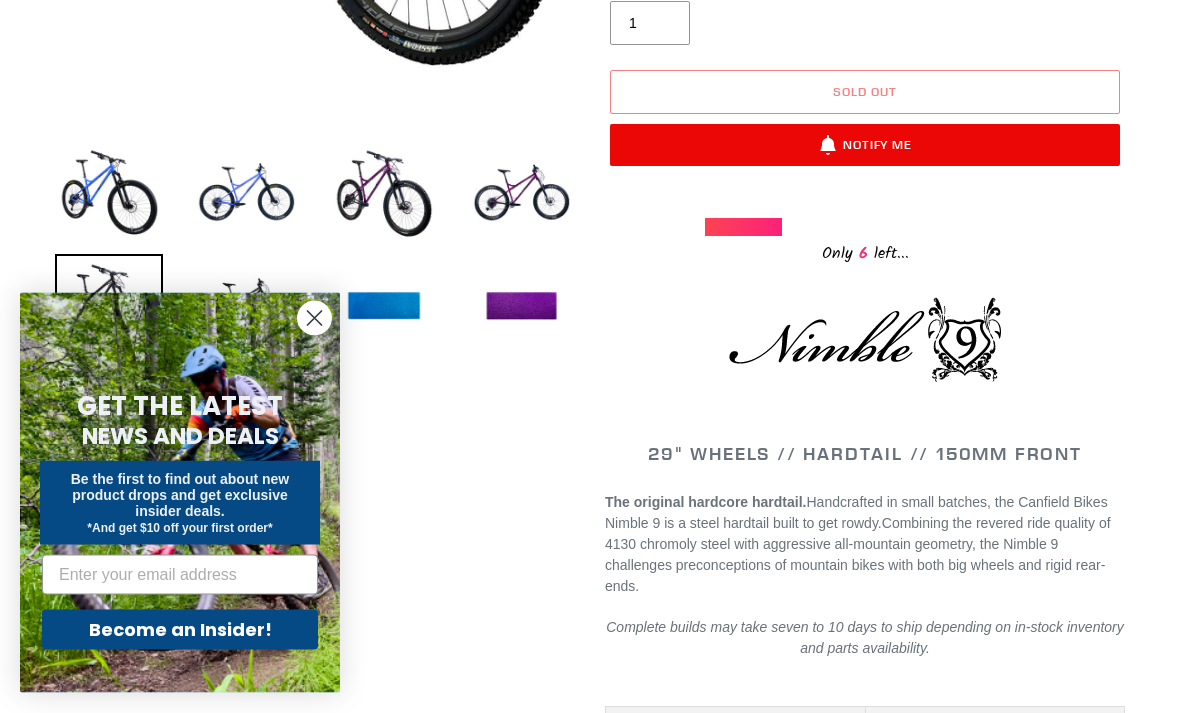 click at bounding box center (743, 228) 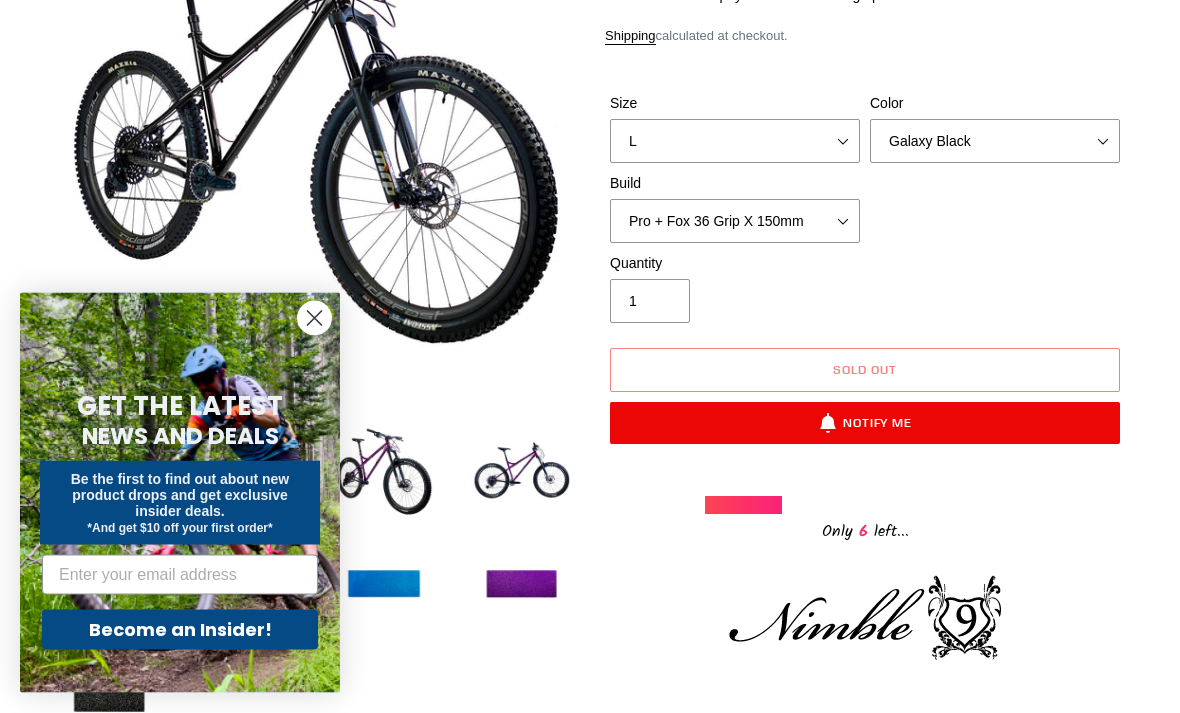 scroll, scrollTop: 333, scrollLeft: 0, axis: vertical 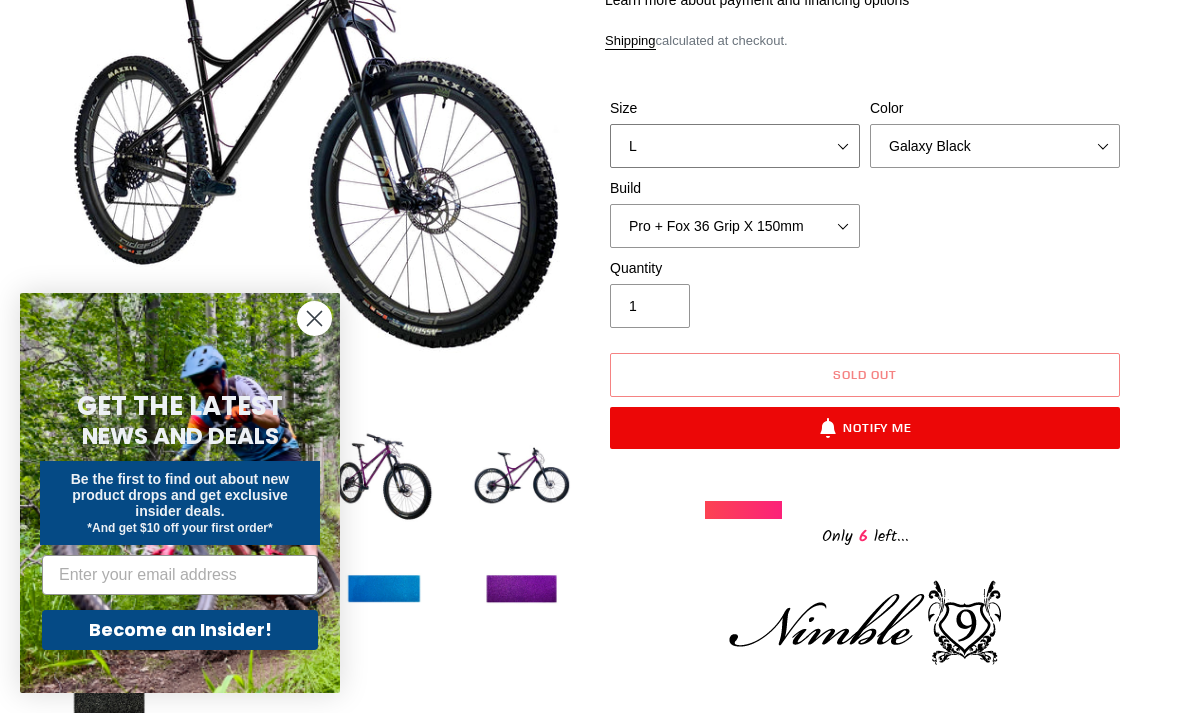 click on "S
M
L
XL" at bounding box center [735, 146] 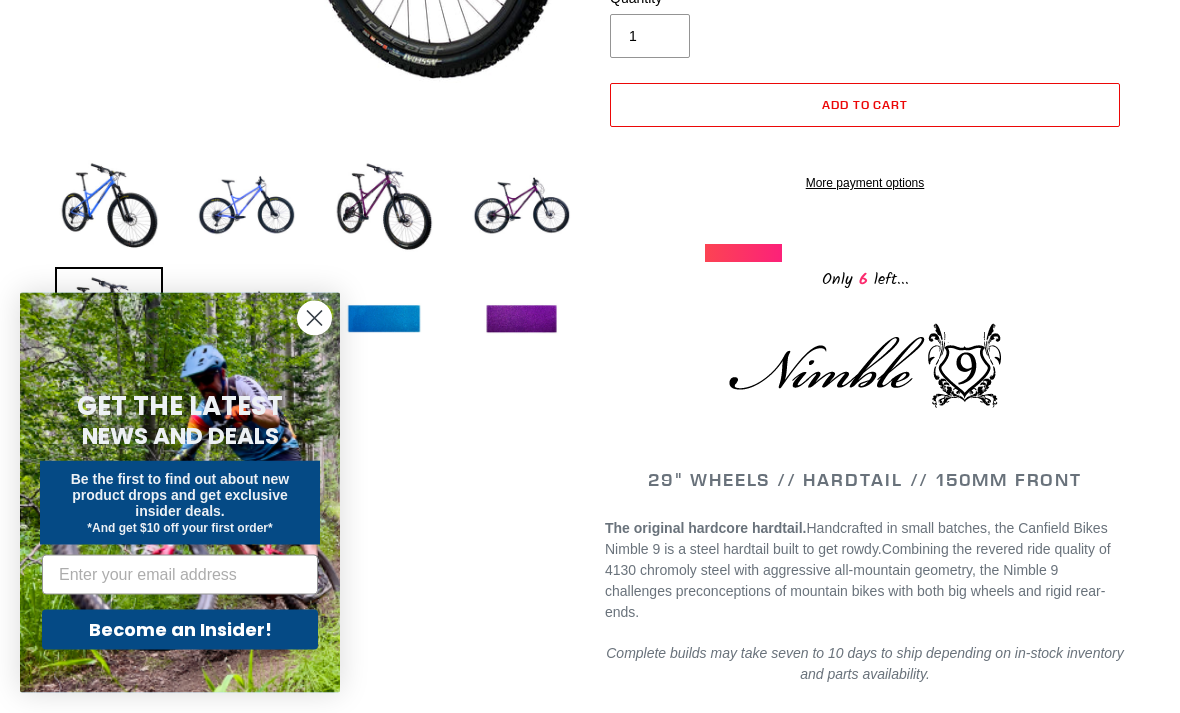 scroll, scrollTop: 643, scrollLeft: 0, axis: vertical 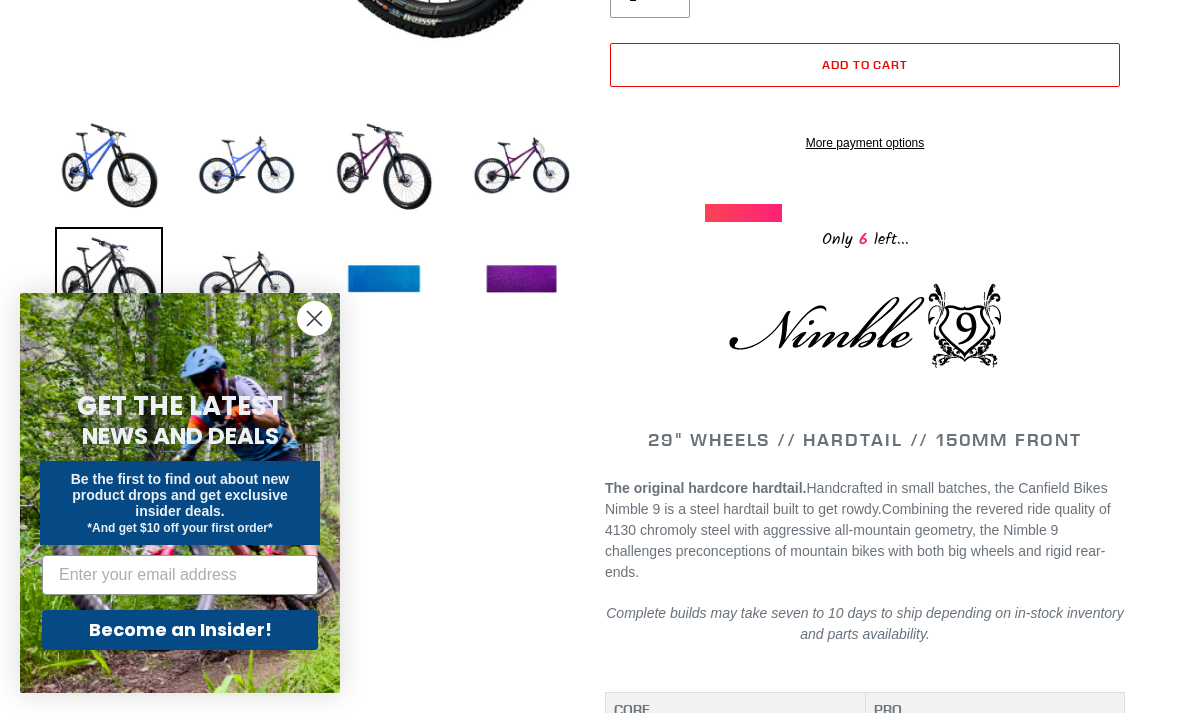 click on "Only   6   left..." at bounding box center [865, 237] 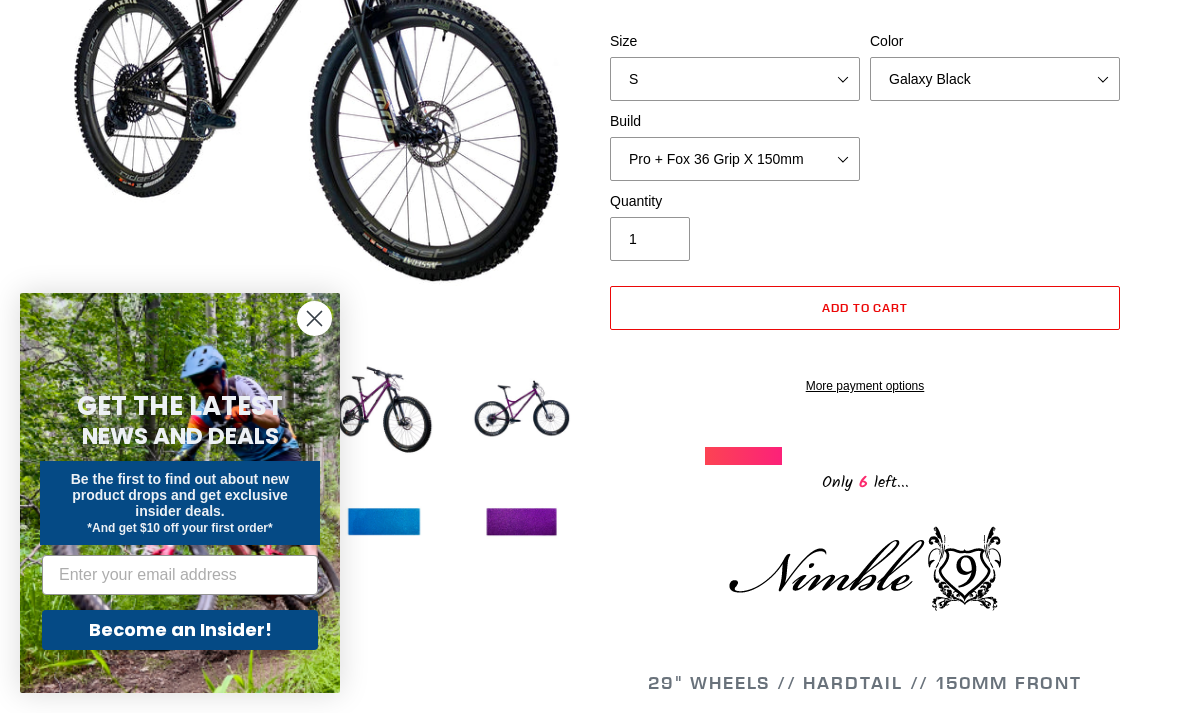 scroll, scrollTop: 0, scrollLeft: 0, axis: both 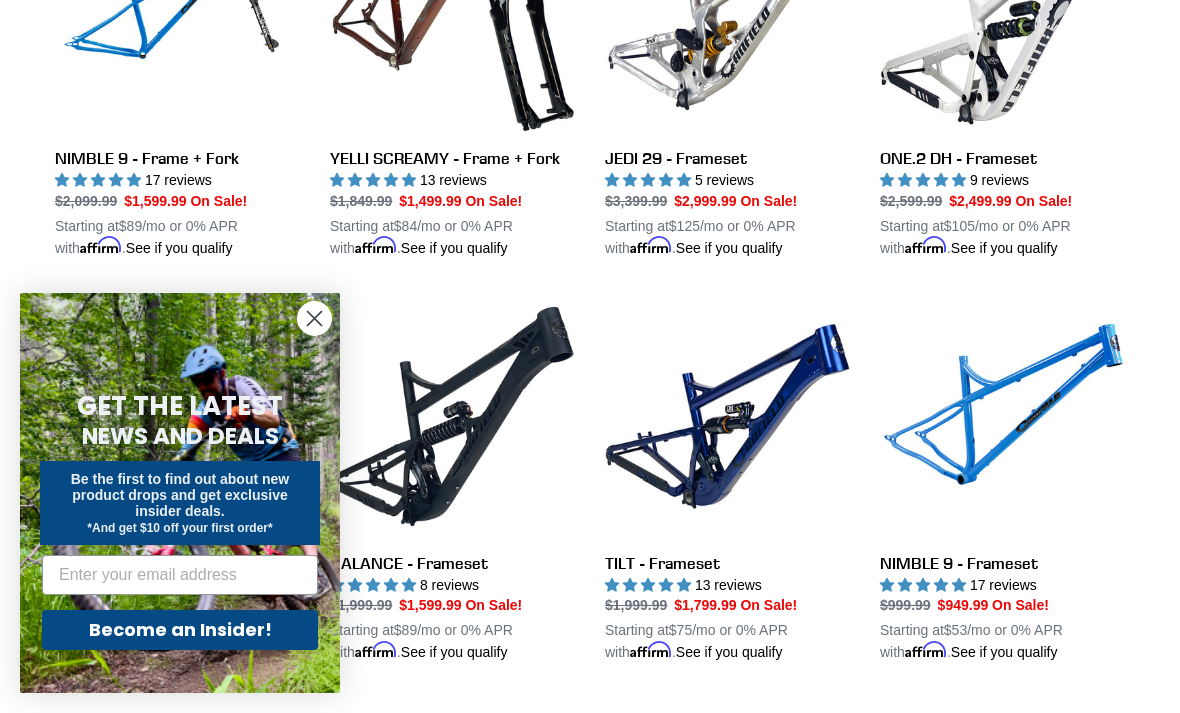 click on "NIMBLE 9 - Frameset" at bounding box center (1002, 479) 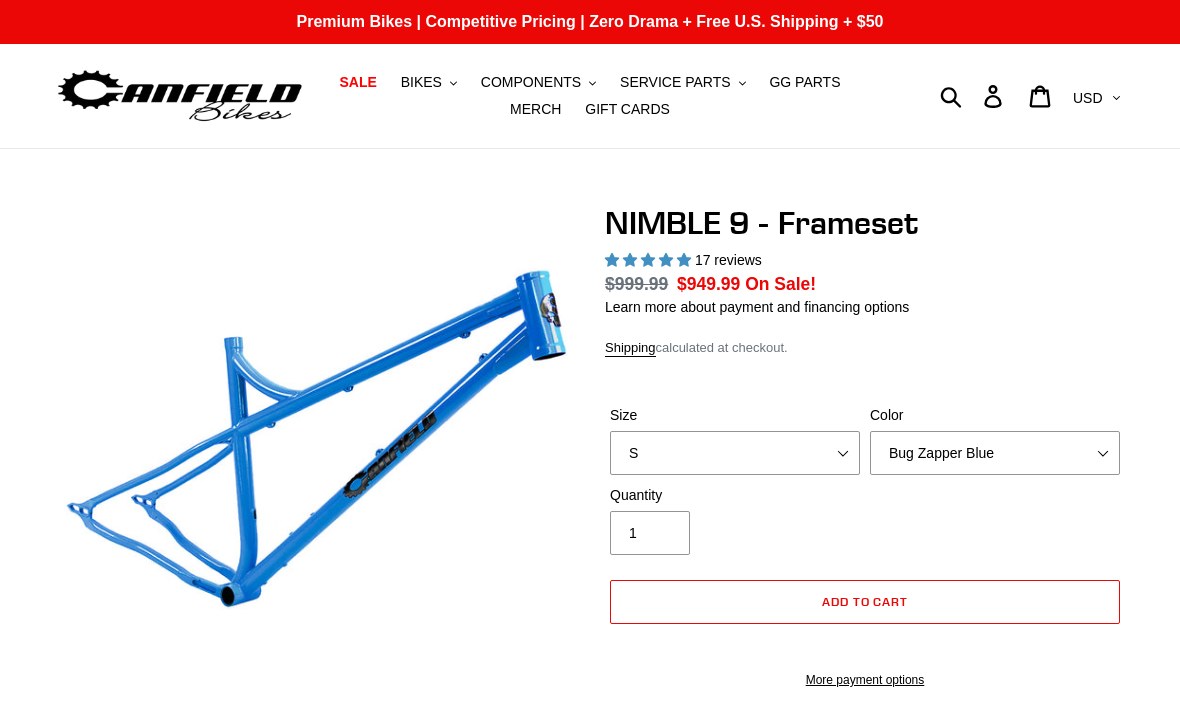 scroll, scrollTop: 0, scrollLeft: 0, axis: both 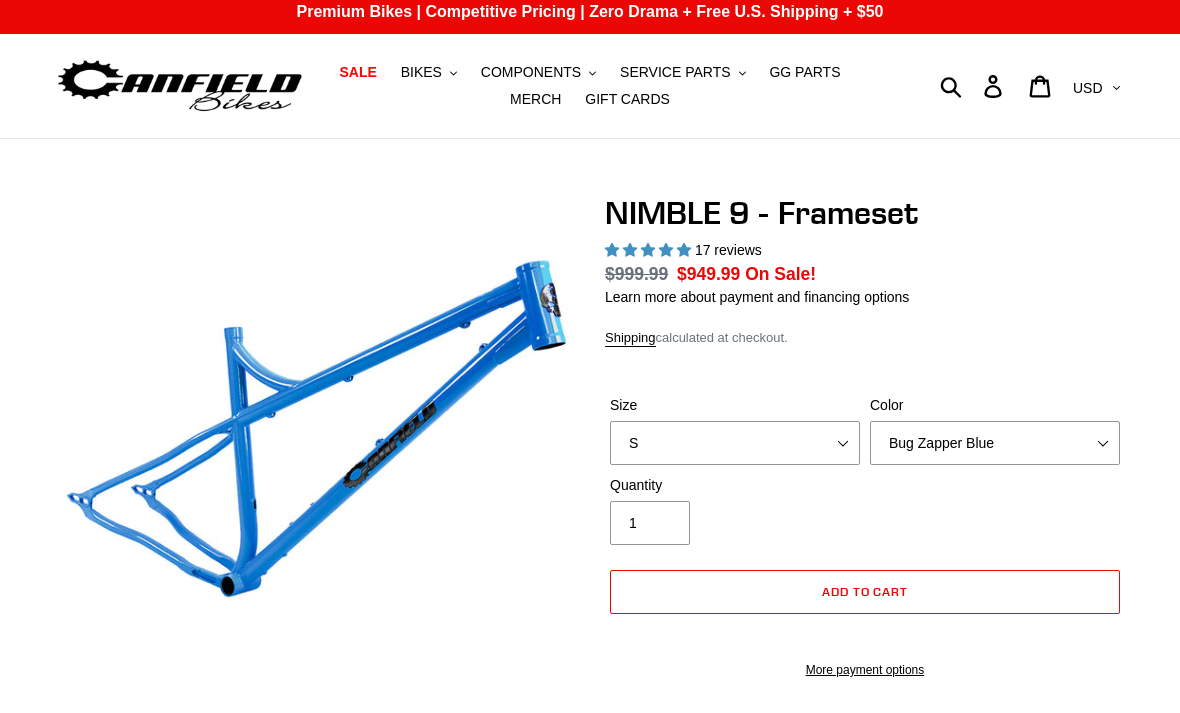 select on "highest-rating" 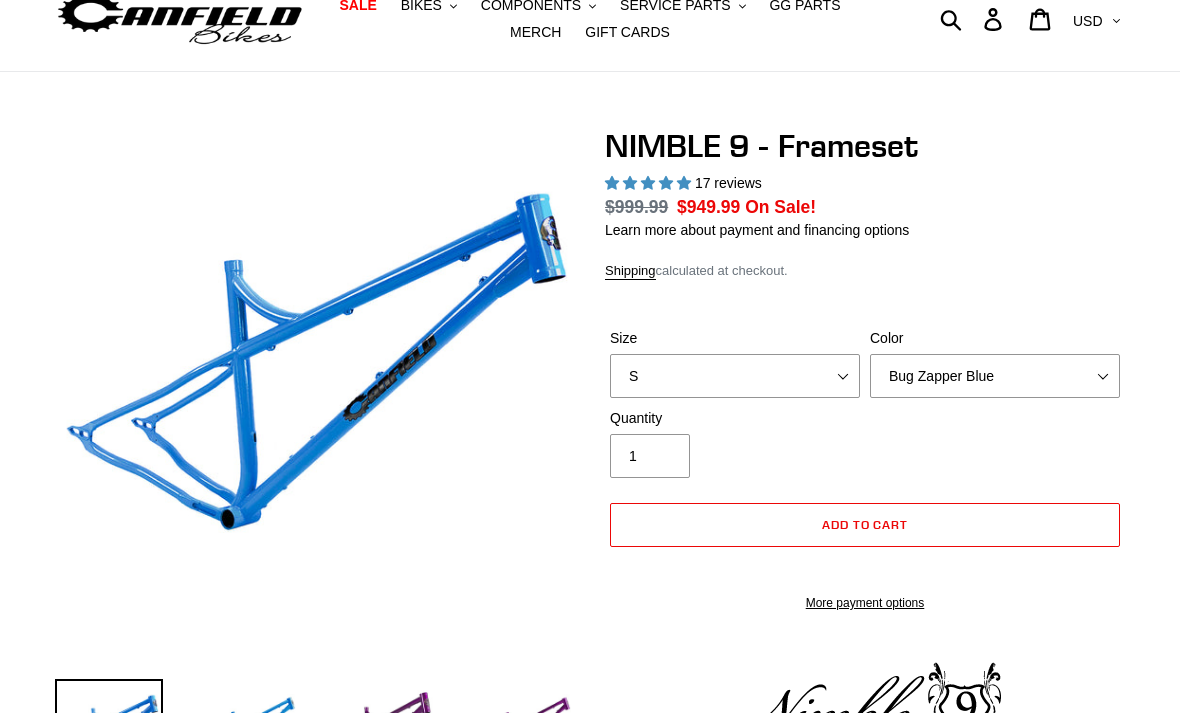 scroll, scrollTop: 79, scrollLeft: 0, axis: vertical 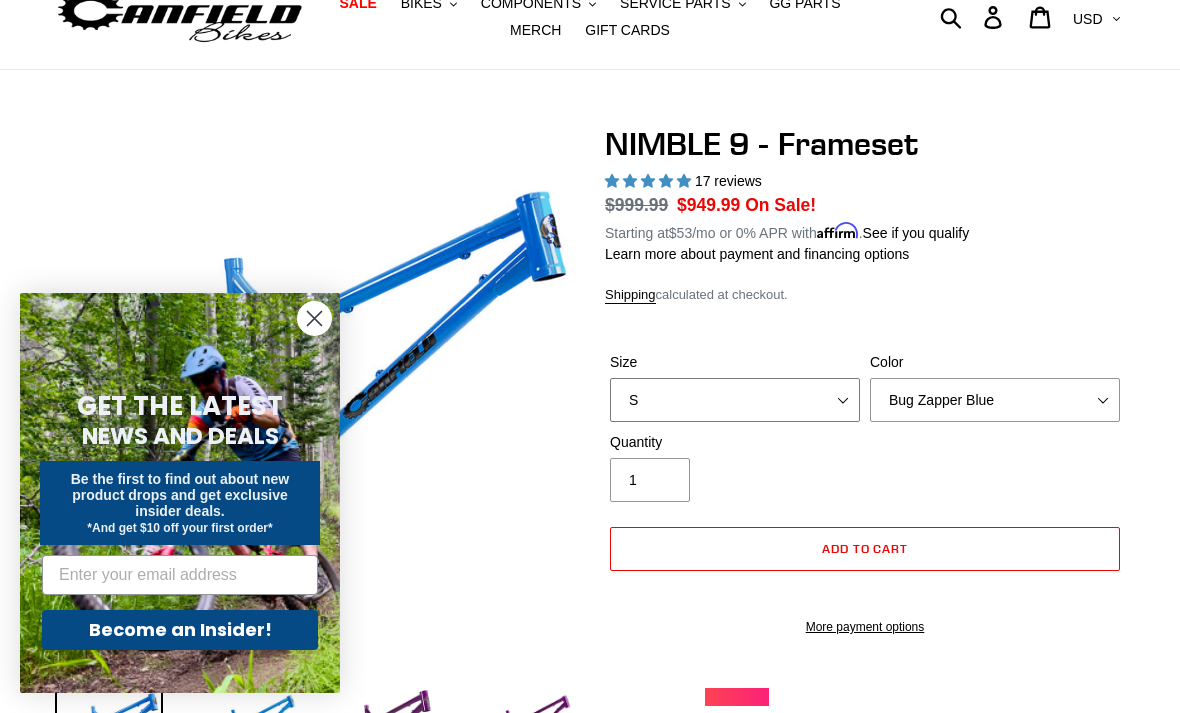 click on "S
M
L
XL" at bounding box center [735, 400] 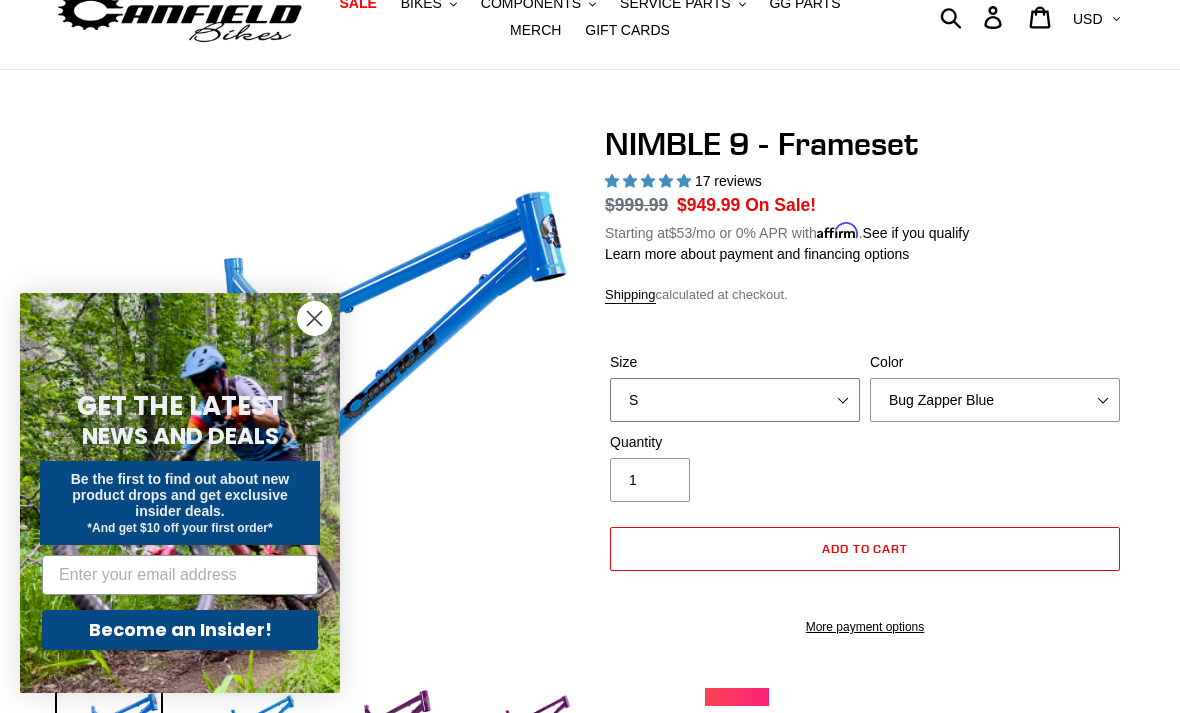 select on "M" 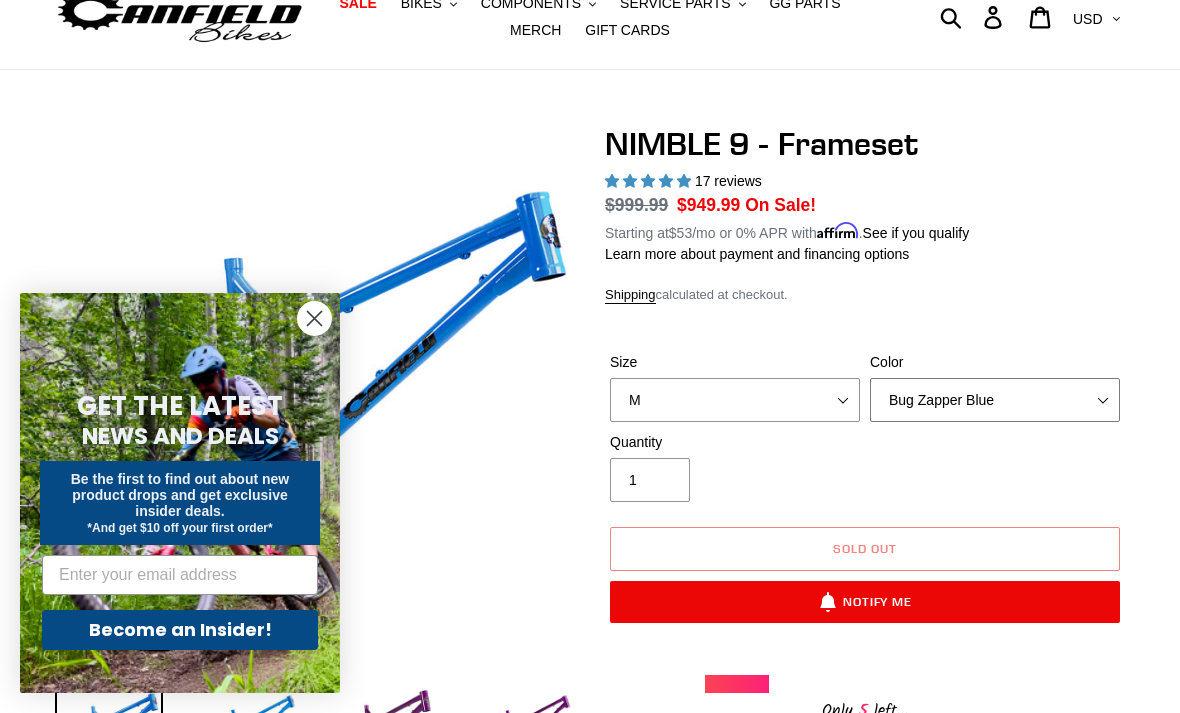 click on "Bug Zapper Blue
Purple Haze -Sold Out
Galaxy Black" at bounding box center (995, 400) 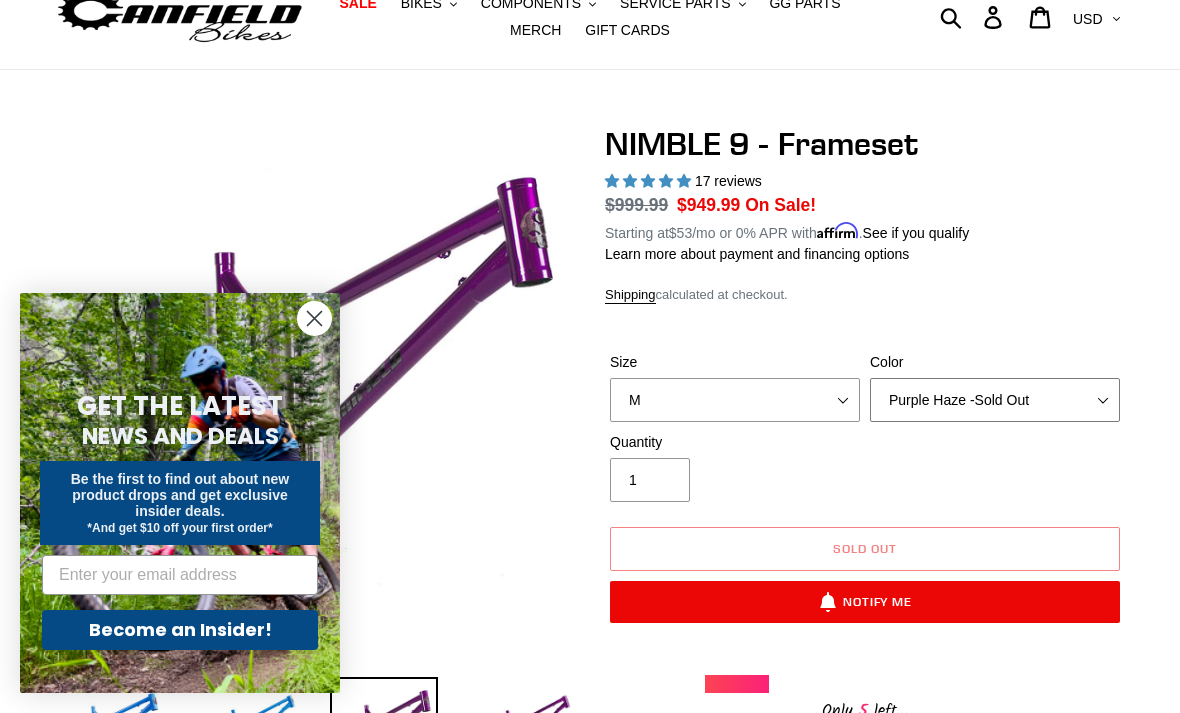 click on "Bug Zapper Blue
Purple Haze -Sold Out
Galaxy Black" at bounding box center (995, 400) 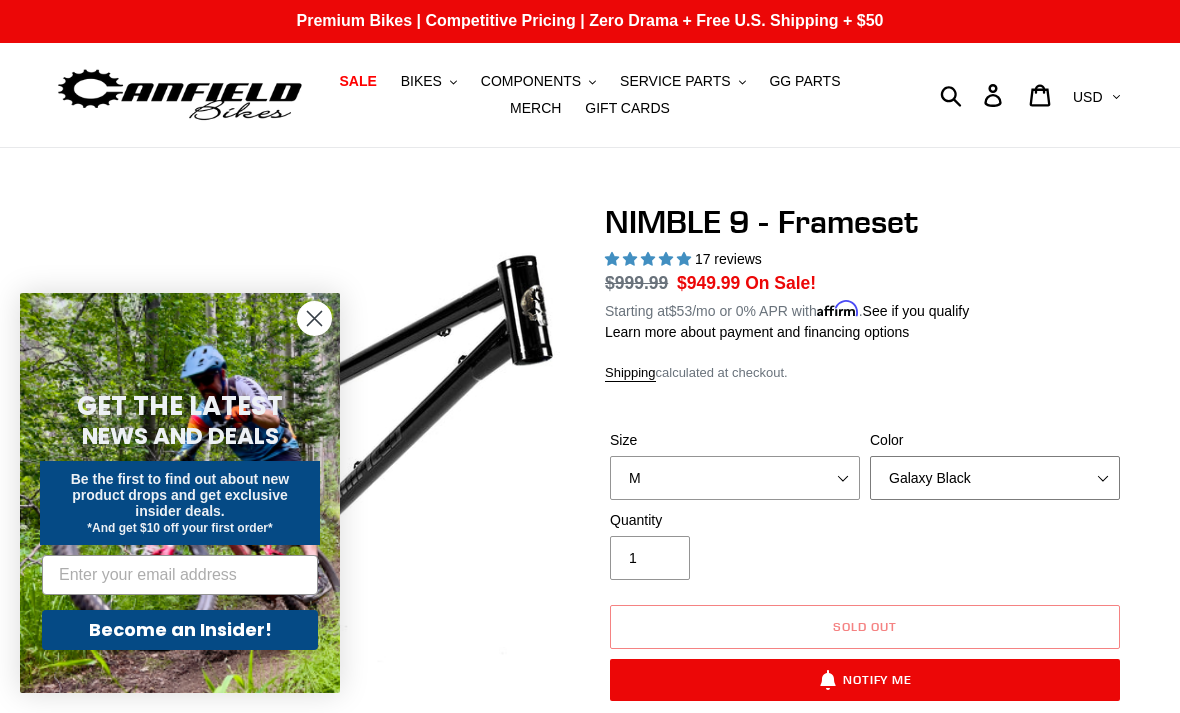 scroll, scrollTop: 0, scrollLeft: 0, axis: both 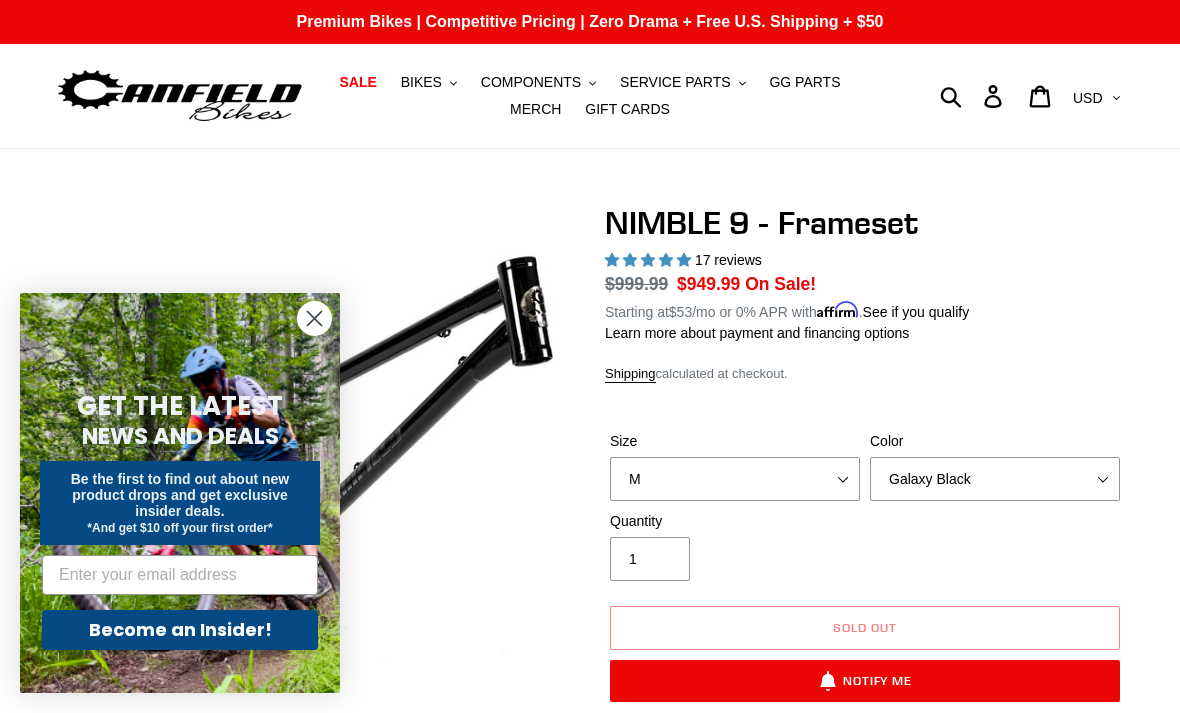 click on "BIKES .cls-1{fill:#231f20}" at bounding box center [429, 82] 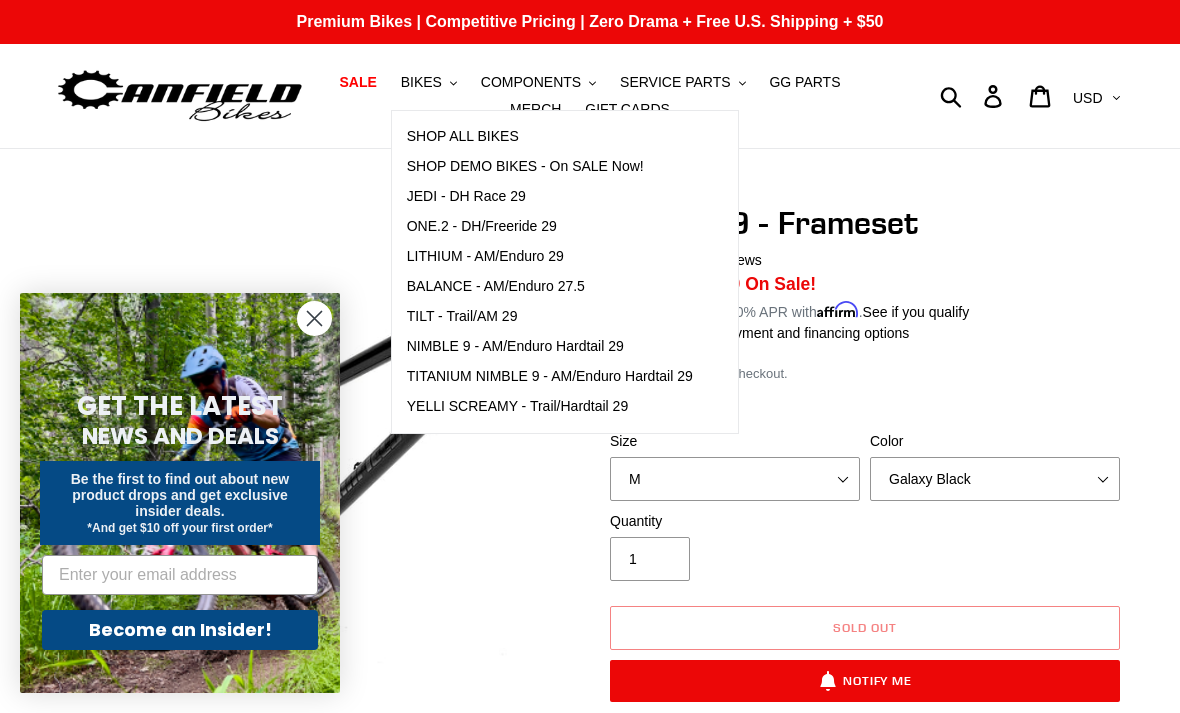 click on "TITANIUM NIMBLE 9 - AM/Enduro Hardtail 29" at bounding box center (550, 376) 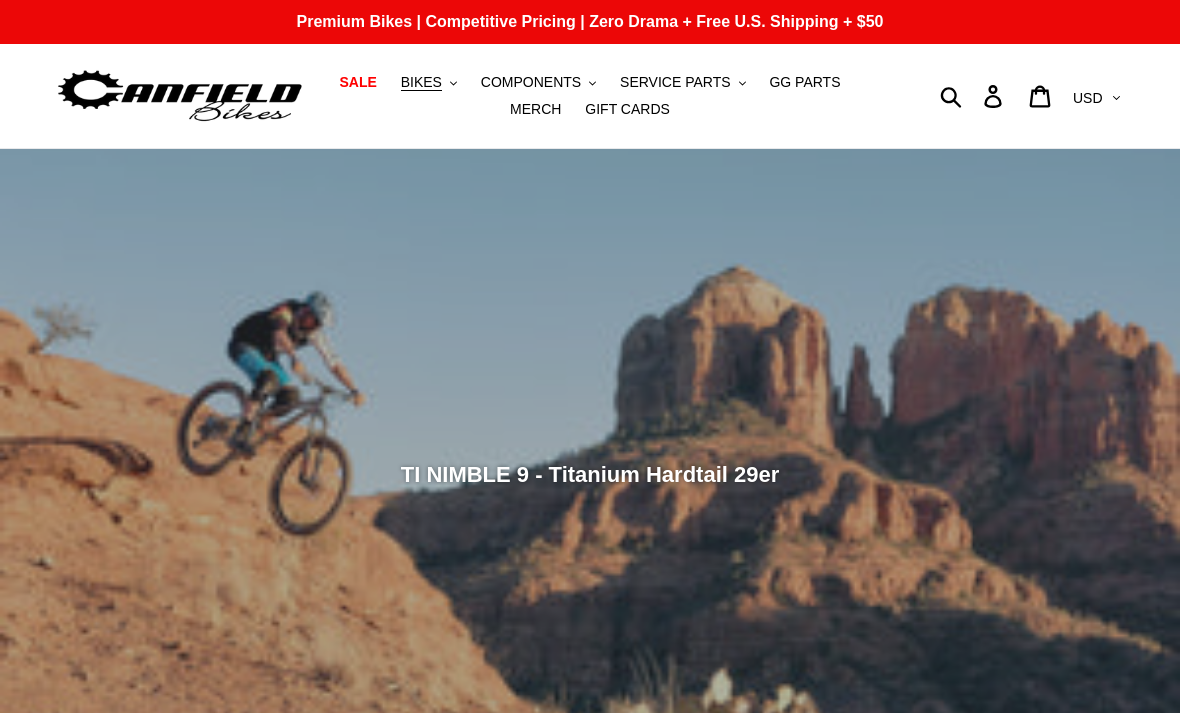 scroll, scrollTop: 0, scrollLeft: 0, axis: both 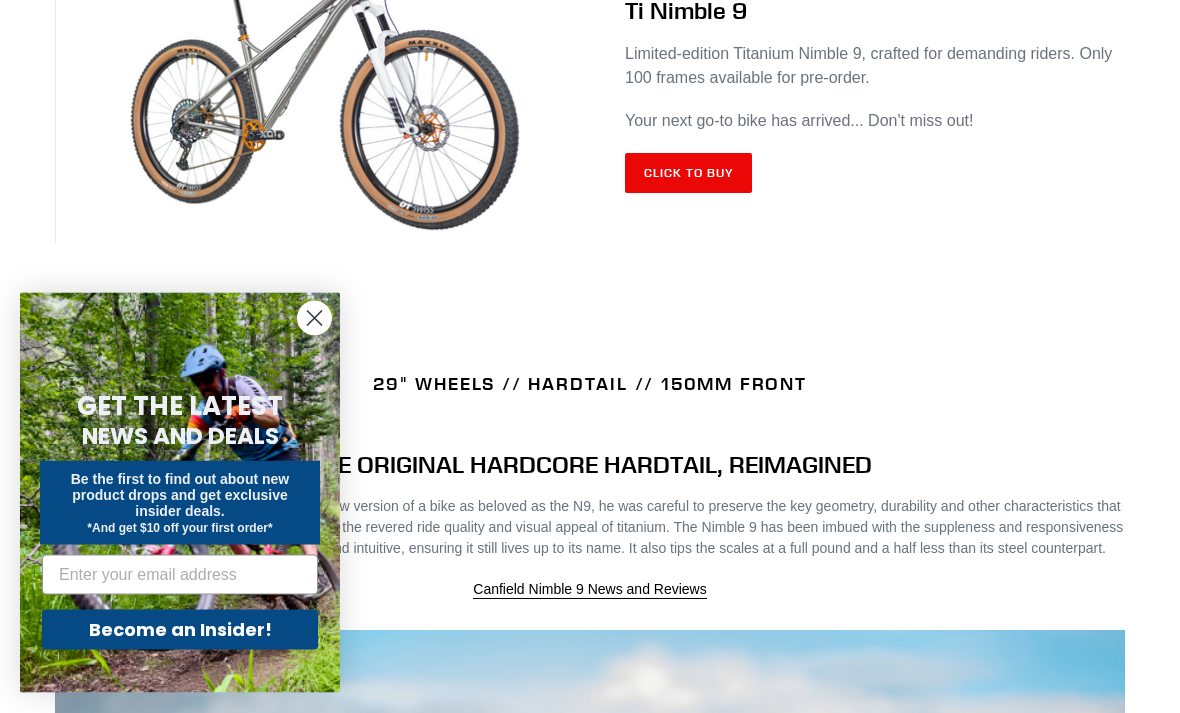 click on "Click to Buy" at bounding box center [688, 174] 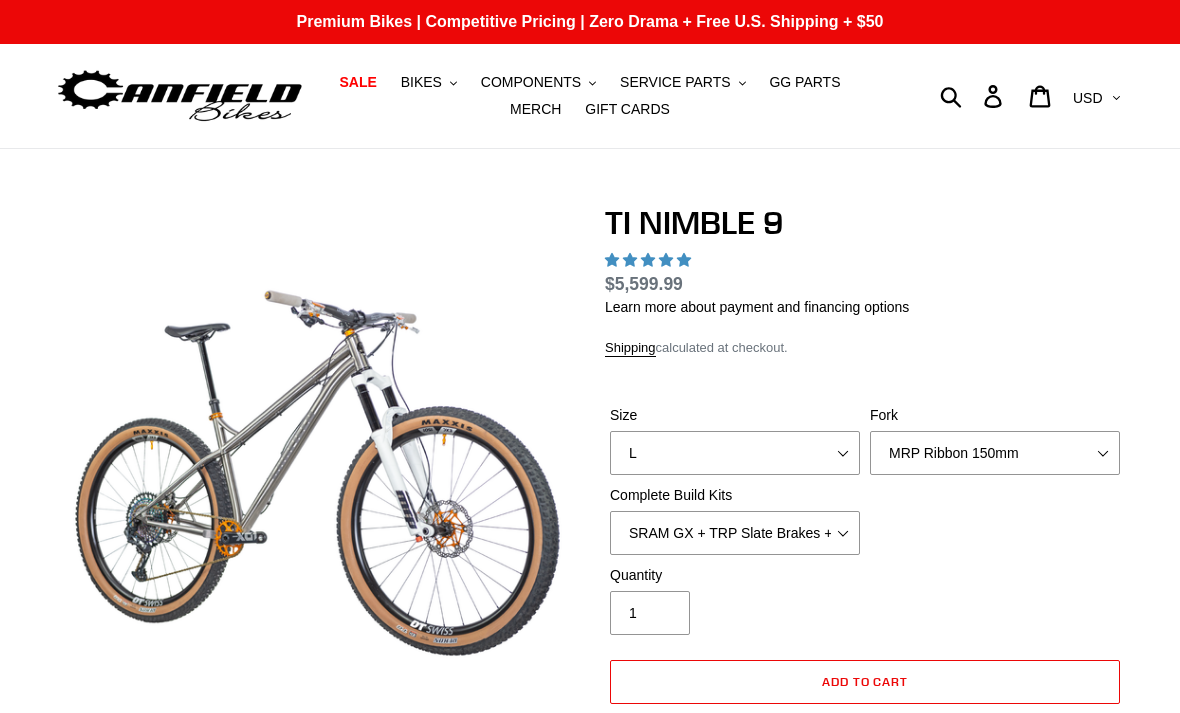 scroll, scrollTop: 0, scrollLeft: 0, axis: both 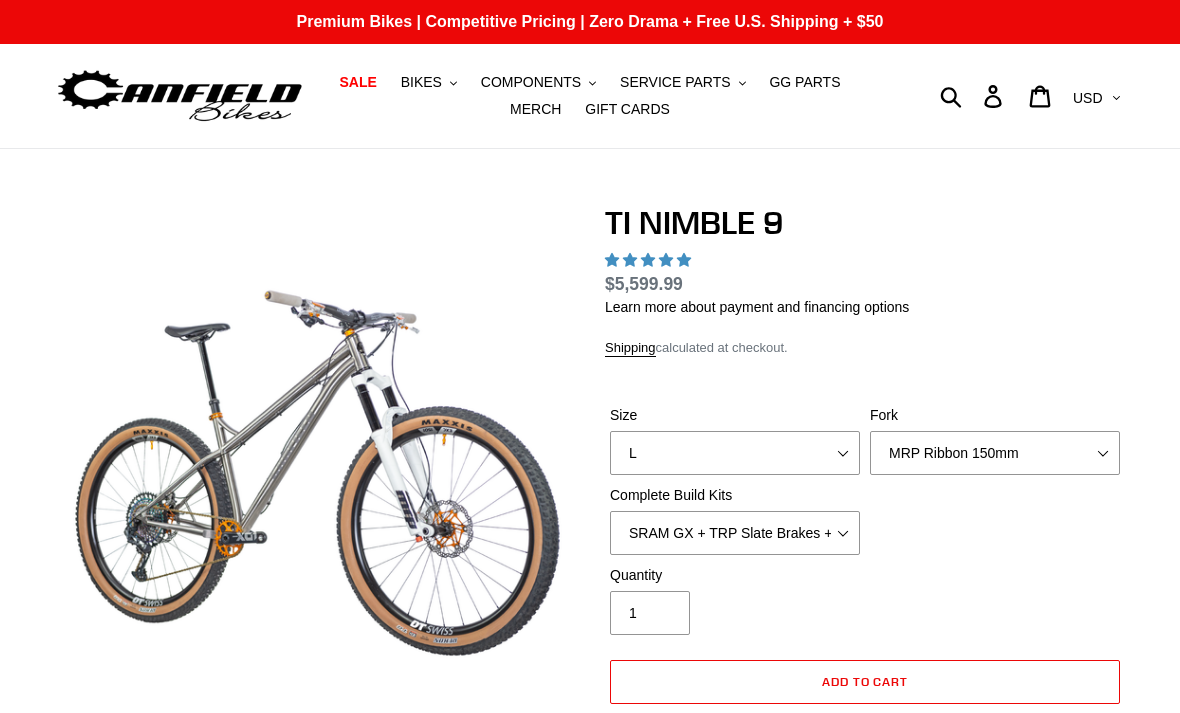 select on "highest-rating" 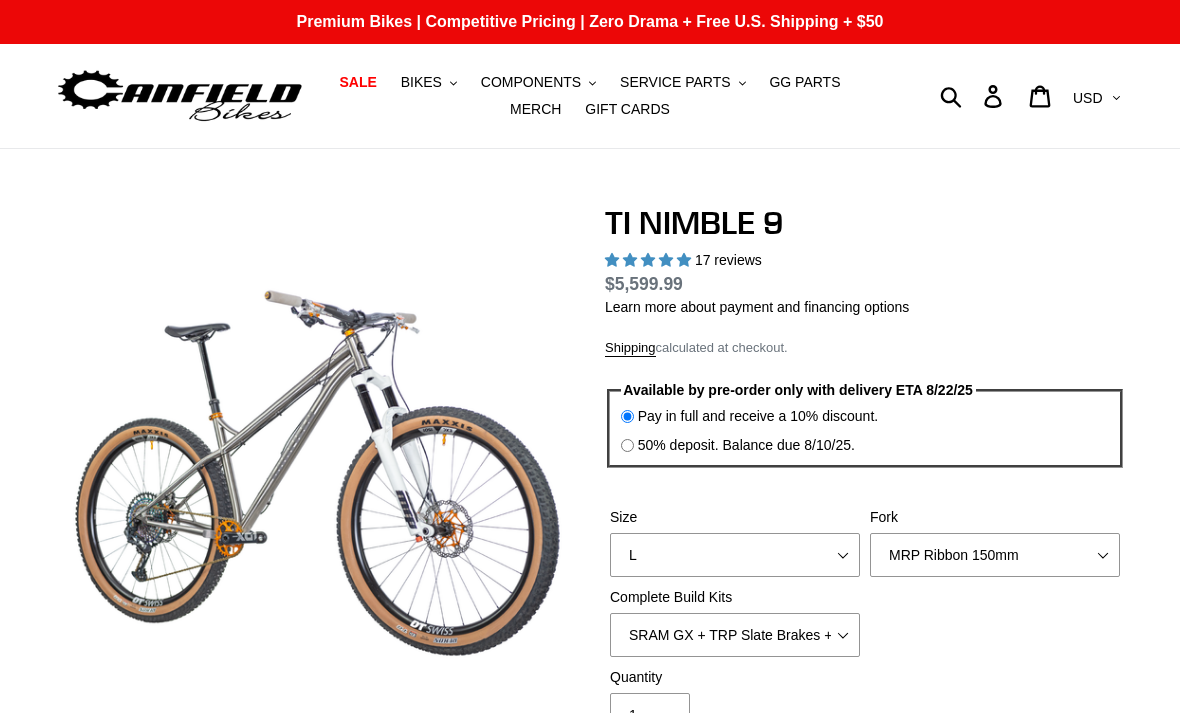 scroll, scrollTop: 0, scrollLeft: 0, axis: both 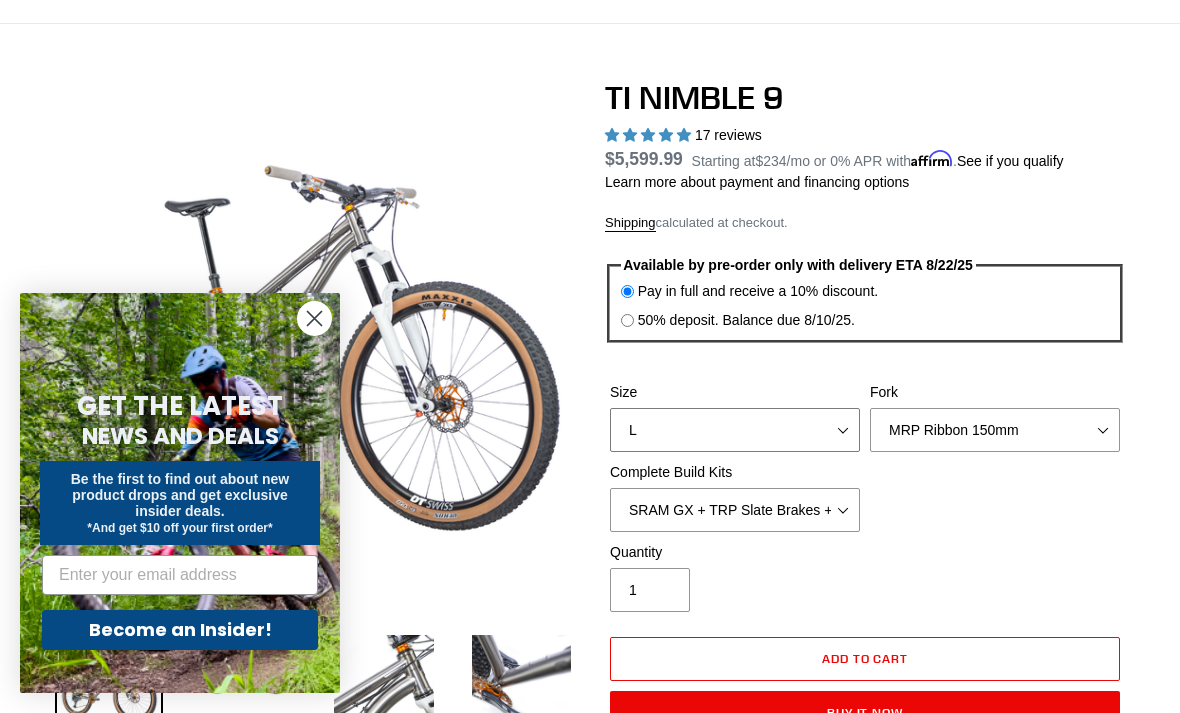 click on "S
M
L
XL / XXL (Specify at checkout)" at bounding box center [735, 430] 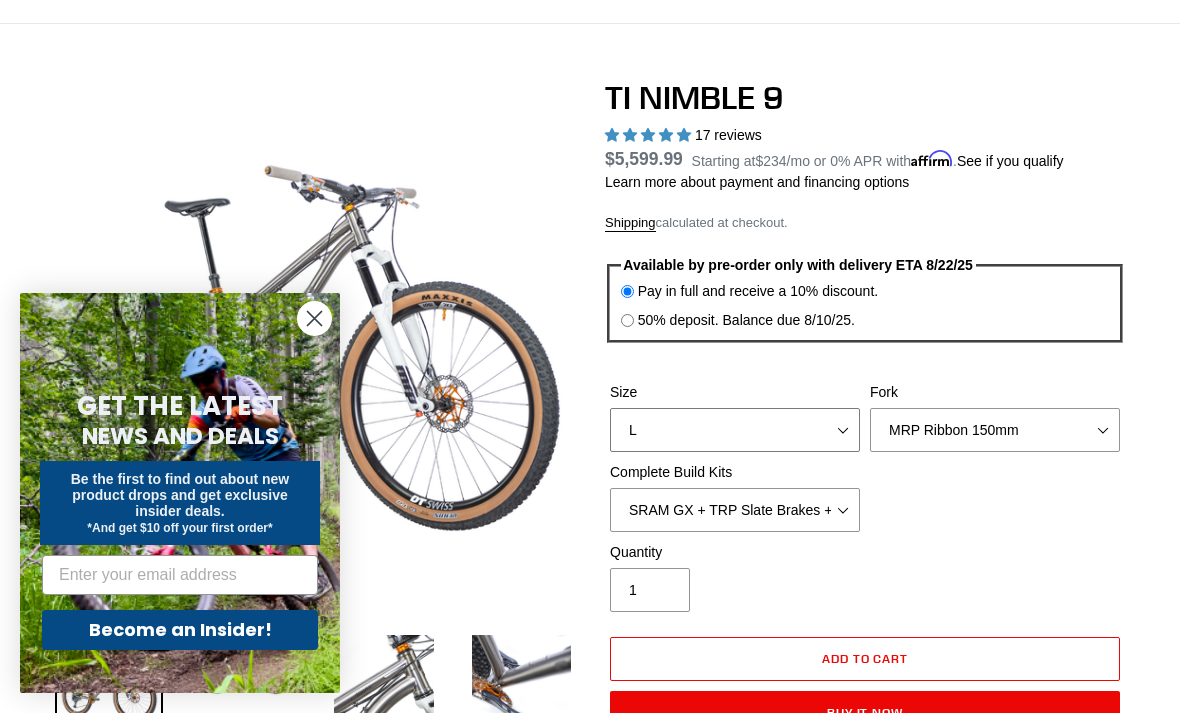 select on "M" 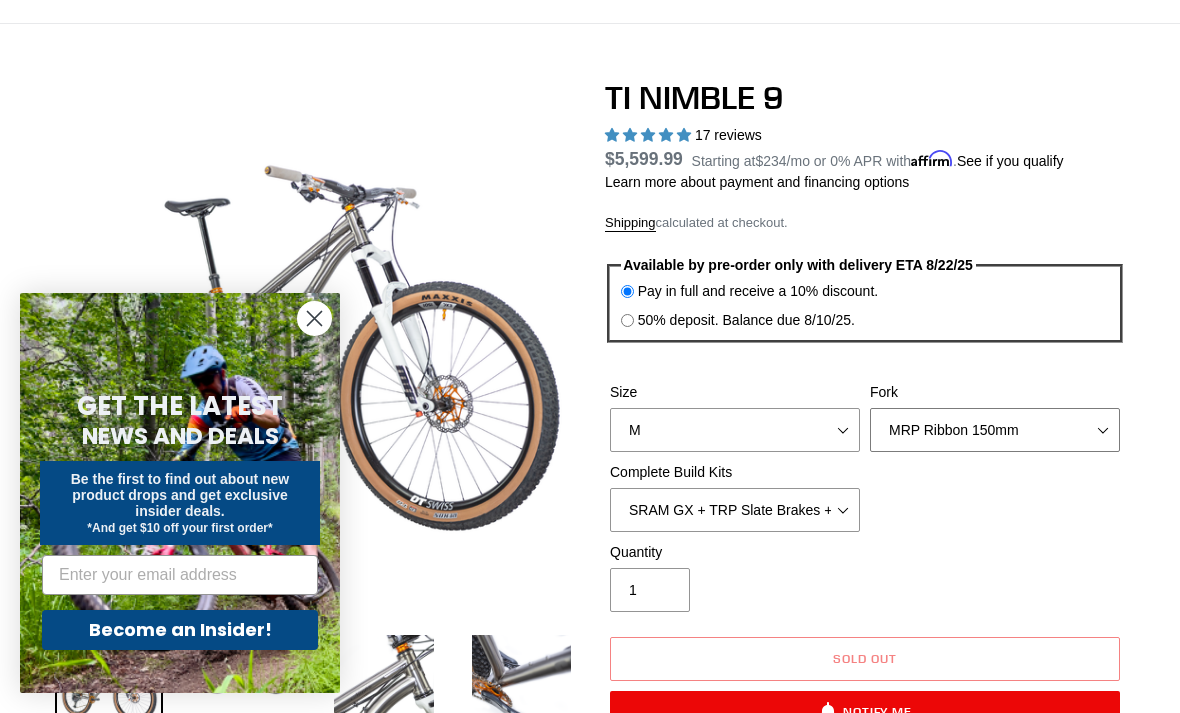click on "MRP Ribbon 150mm
RockShox Lyrik 150mm
Fox Factory 36 150mm
Cane Creek Helm 150mm
Fork - None" at bounding box center [995, 430] 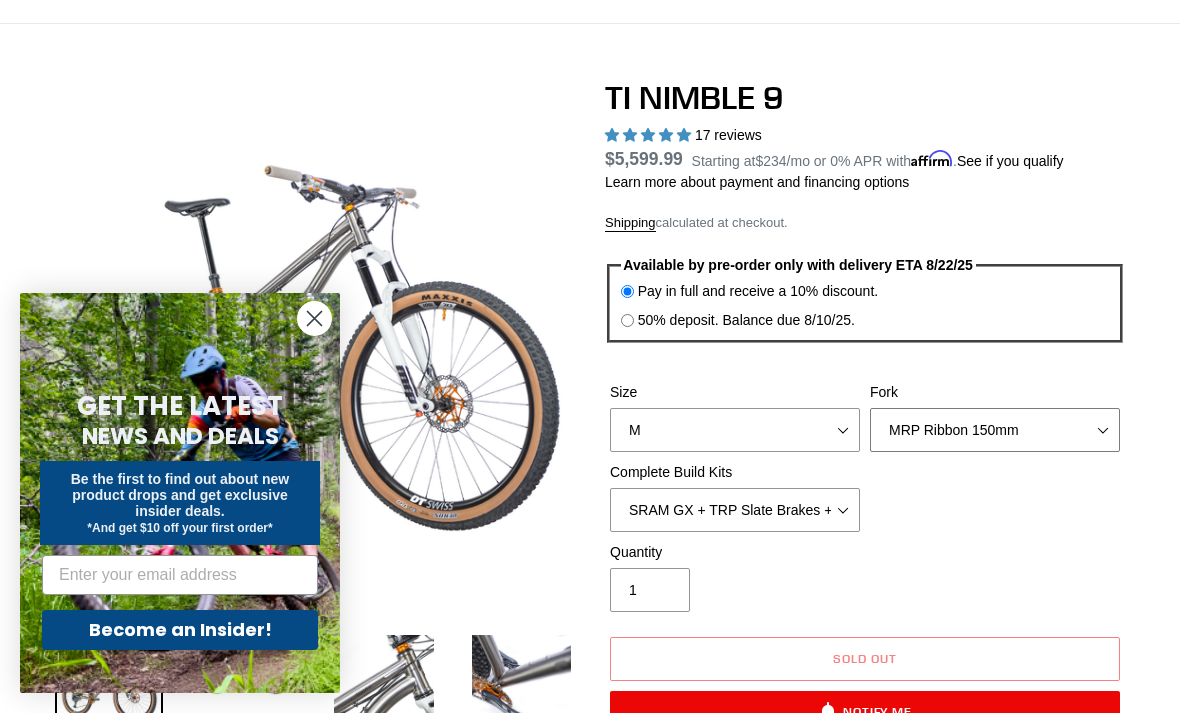 select on "Cane Creek Helm 150mm" 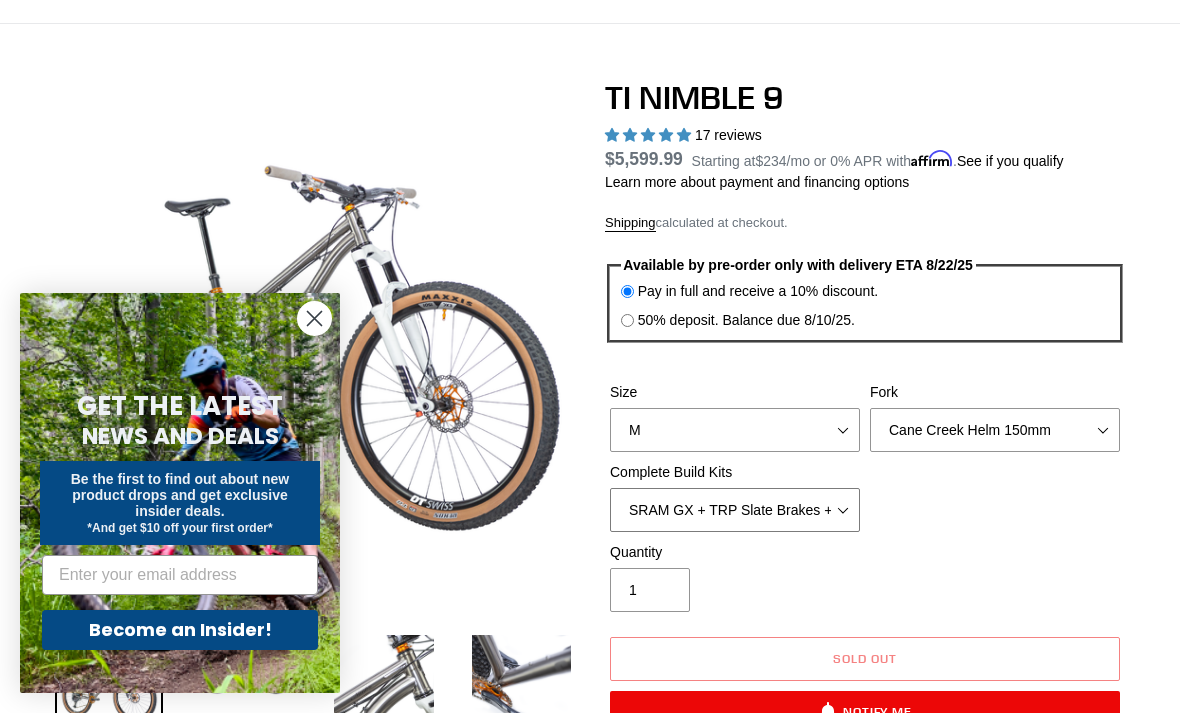 click on "SRAM GX + TRP Slate Brakes + Rotors + e13 LG-1 Wheels
SHIMANO XT + SHIMANO brakes + Rotors + e13 LG-1 Wheels
SRAM XO + Guide Brakes + Rotors + Atomik AL Wheels
SHIMANO XTR + HOPE Brakes + DT Swiss Carbon Wheels
Complete Build Kit - None (Contact us for Custom Builds)" at bounding box center (735, 510) 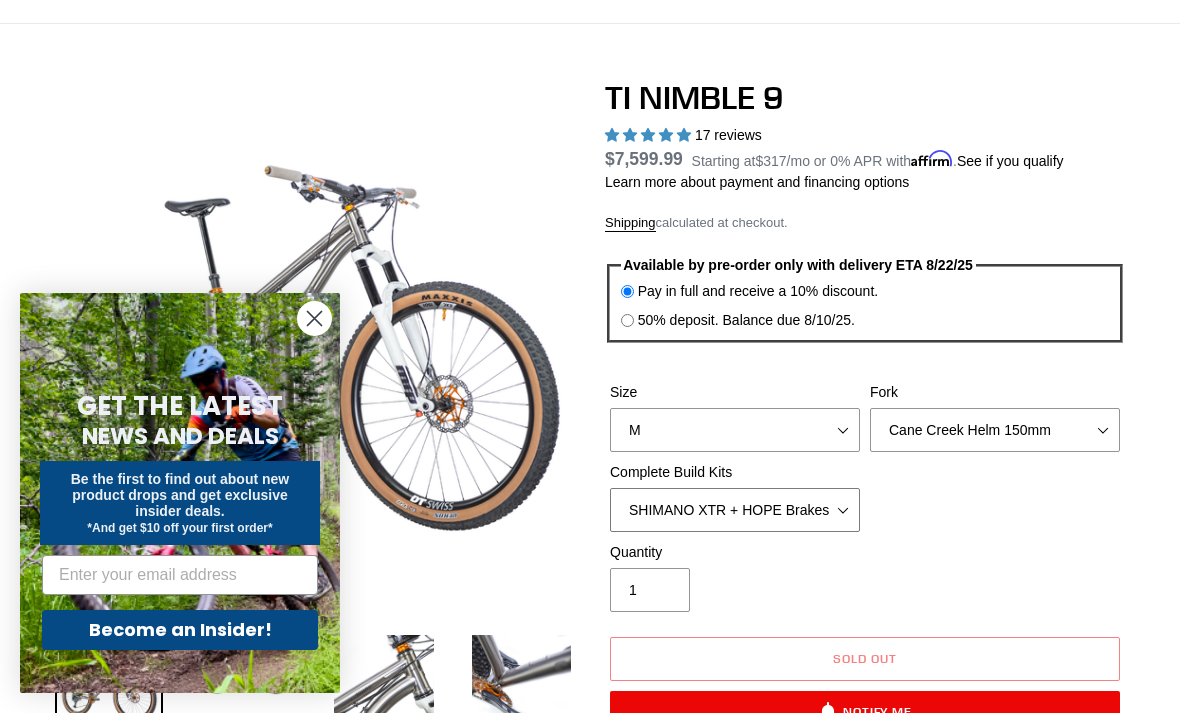 click on "SRAM GX + TRP Slate Brakes + Rotors + e13 LG-1 Wheels
SHIMANO XT + SHIMANO brakes + Rotors + e13 LG-1 Wheels
SRAM XO + Guide Brakes + Rotors + Atomik AL Wheels
SHIMANO XTR + HOPE Brakes + DT Swiss Carbon Wheels
Complete Build Kit - None (Contact us for Custom Builds)" at bounding box center [735, 510] 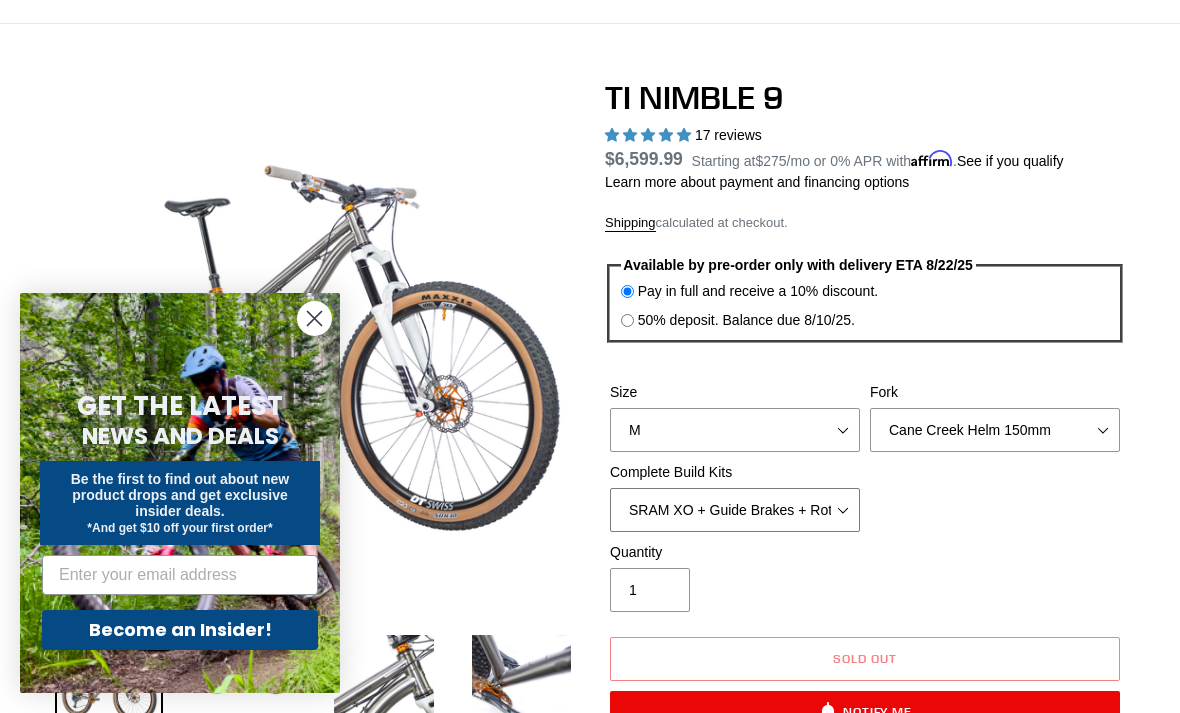 click on "SRAM GX + TRP Slate Brakes + Rotors + e13 LG-1 Wheels
SHIMANO XT + SHIMANO brakes + Rotors + e13 LG-1 Wheels
SRAM XO + Guide Brakes + Rotors + Atomik AL Wheels
SHIMANO XTR + HOPE Brakes + DT Swiss Carbon Wheels
Complete Build Kit - None (Contact us for Custom Builds)" at bounding box center [735, 510] 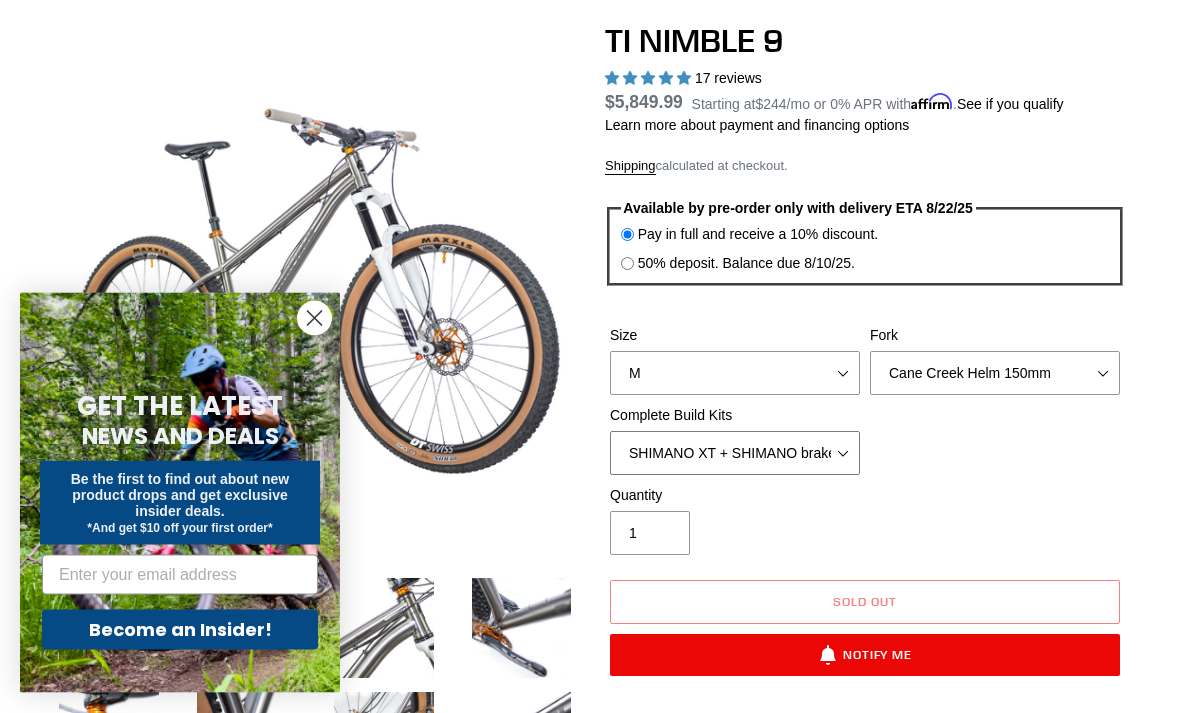 scroll, scrollTop: 178, scrollLeft: 0, axis: vertical 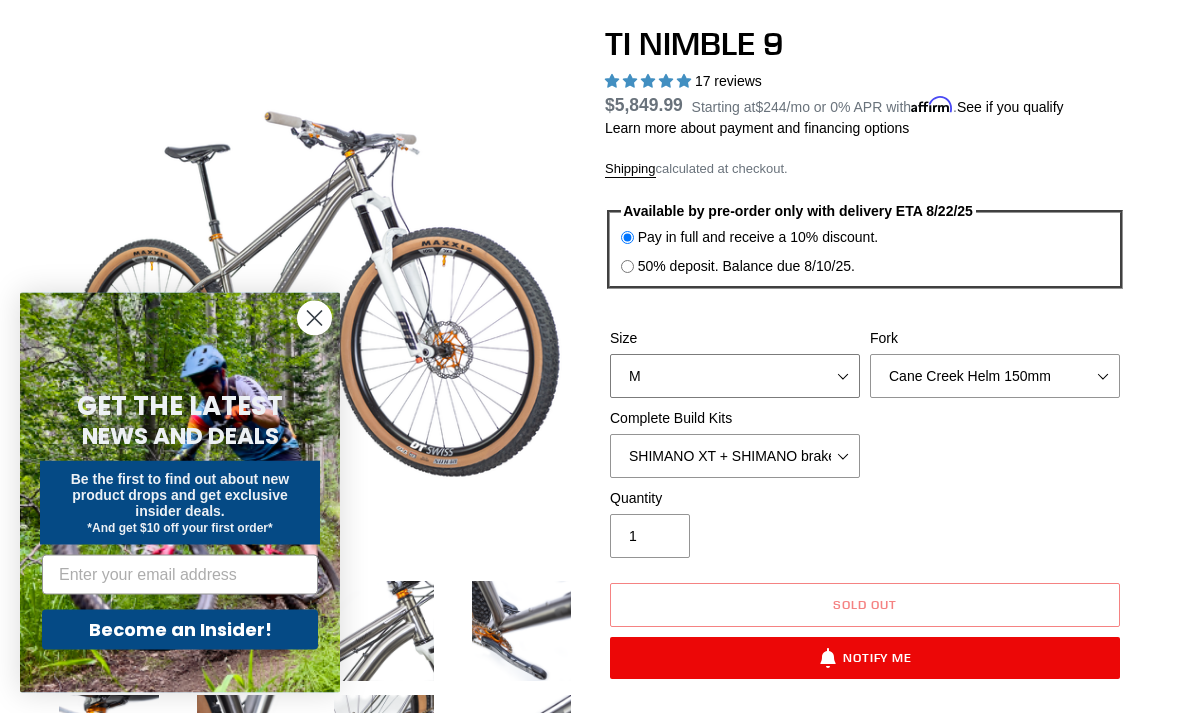 click on "S
M
L
XL / XXL (Specify at checkout)" at bounding box center (735, 377) 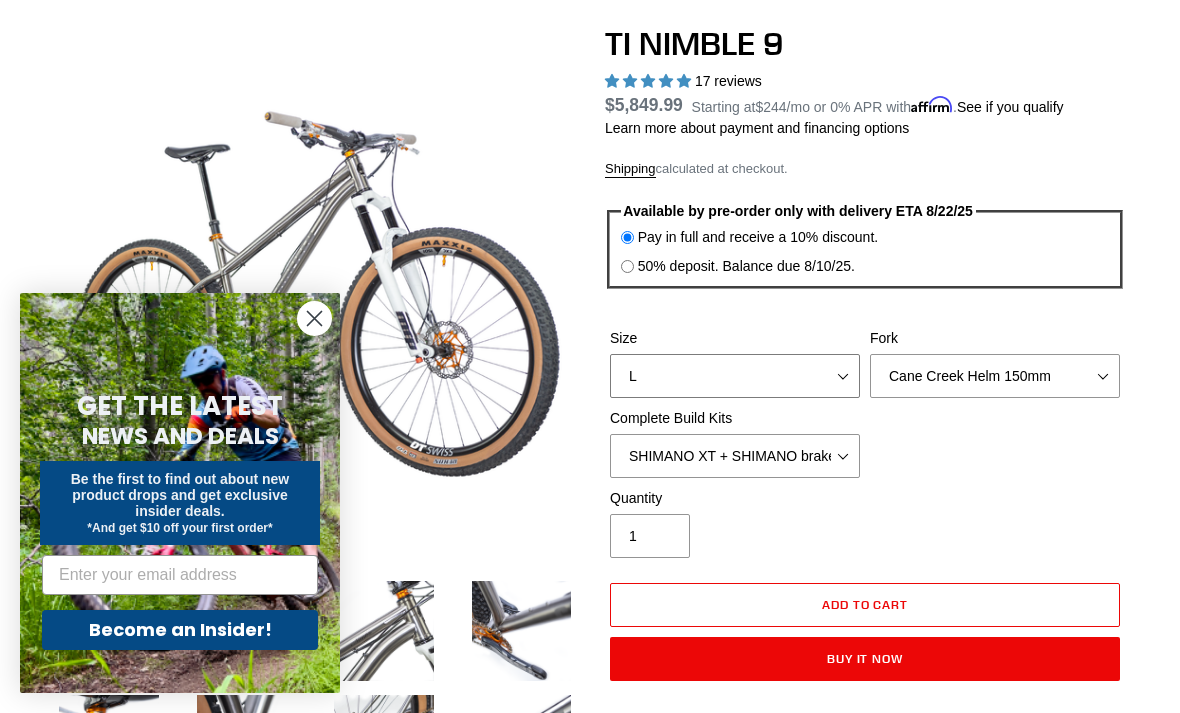 click on "S
M
L
XL / XXL (Specify at checkout)" at bounding box center [735, 376] 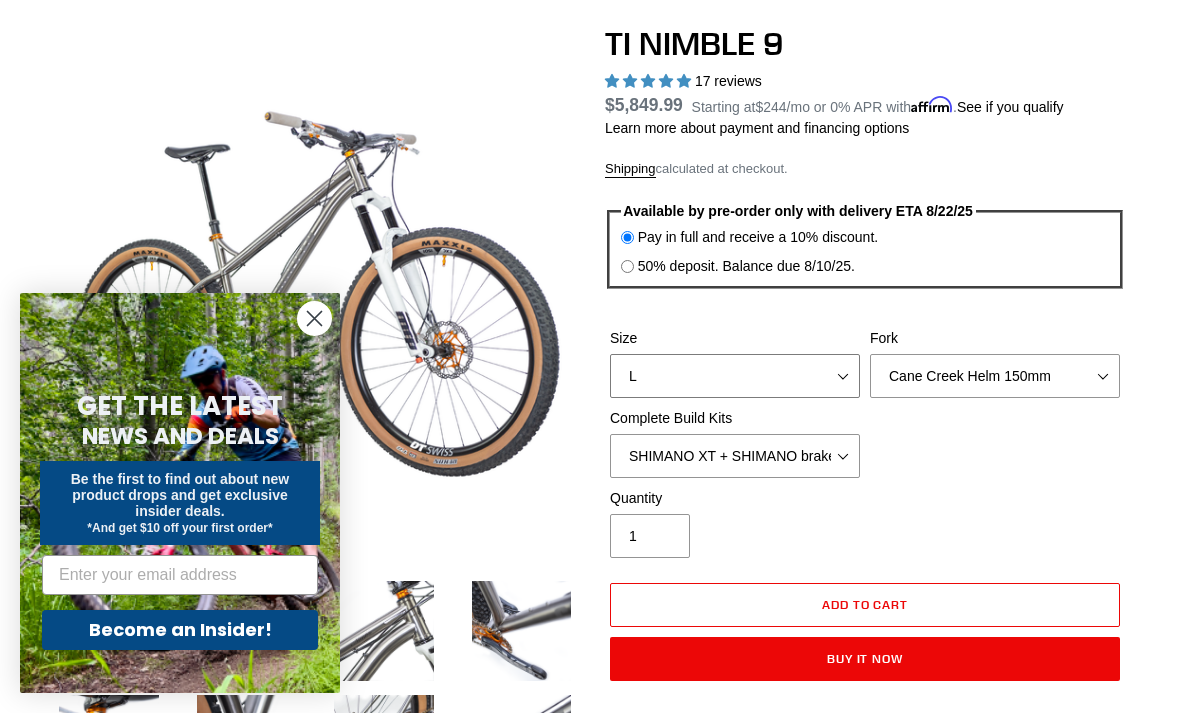 select on "M" 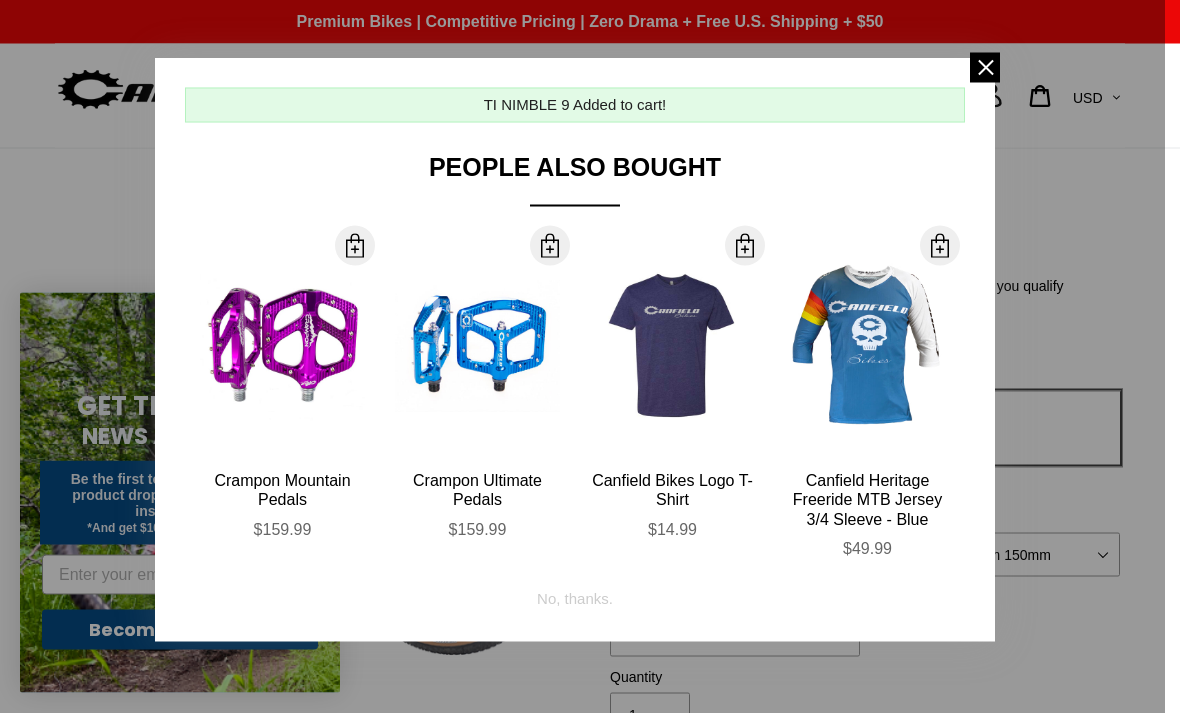 scroll, scrollTop: 0, scrollLeft: 0, axis: both 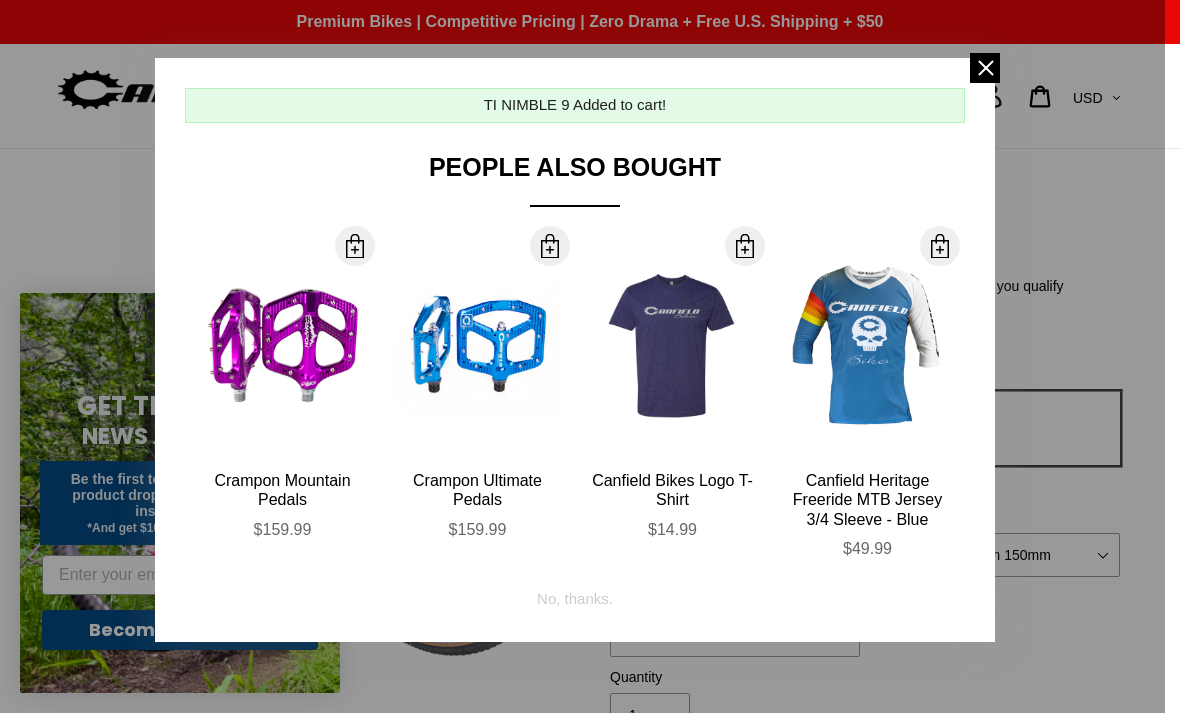 click at bounding box center [590, 356] 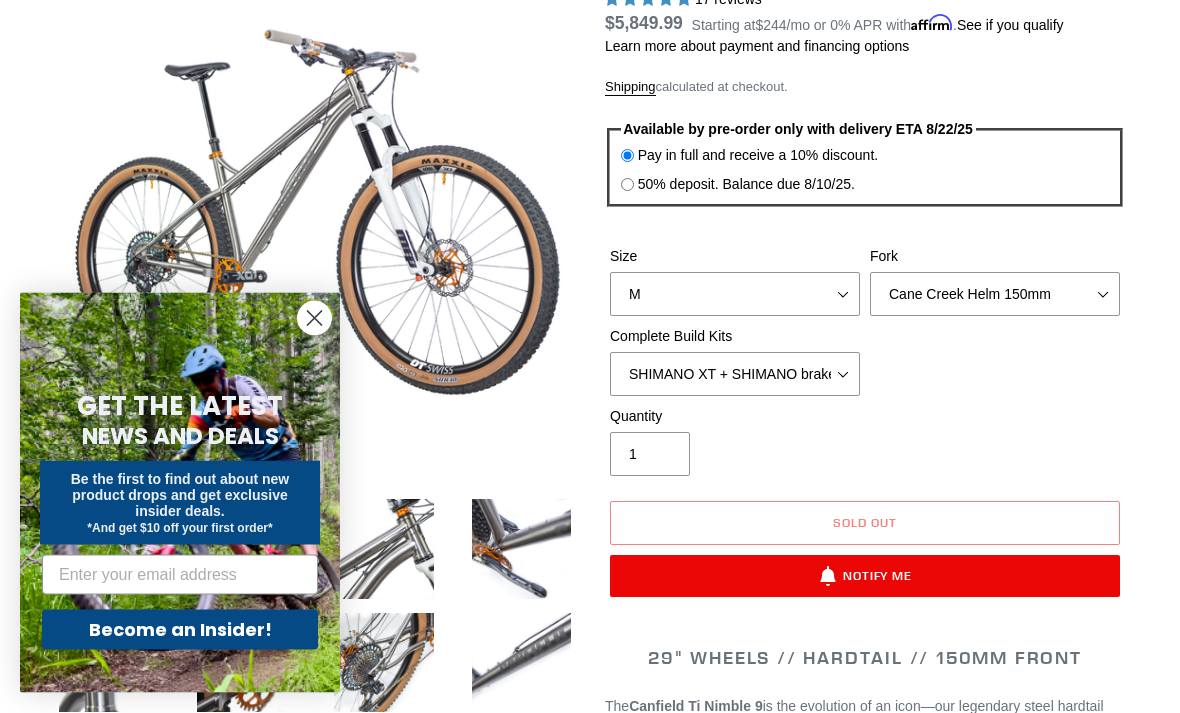 scroll, scrollTop: 0, scrollLeft: 0, axis: both 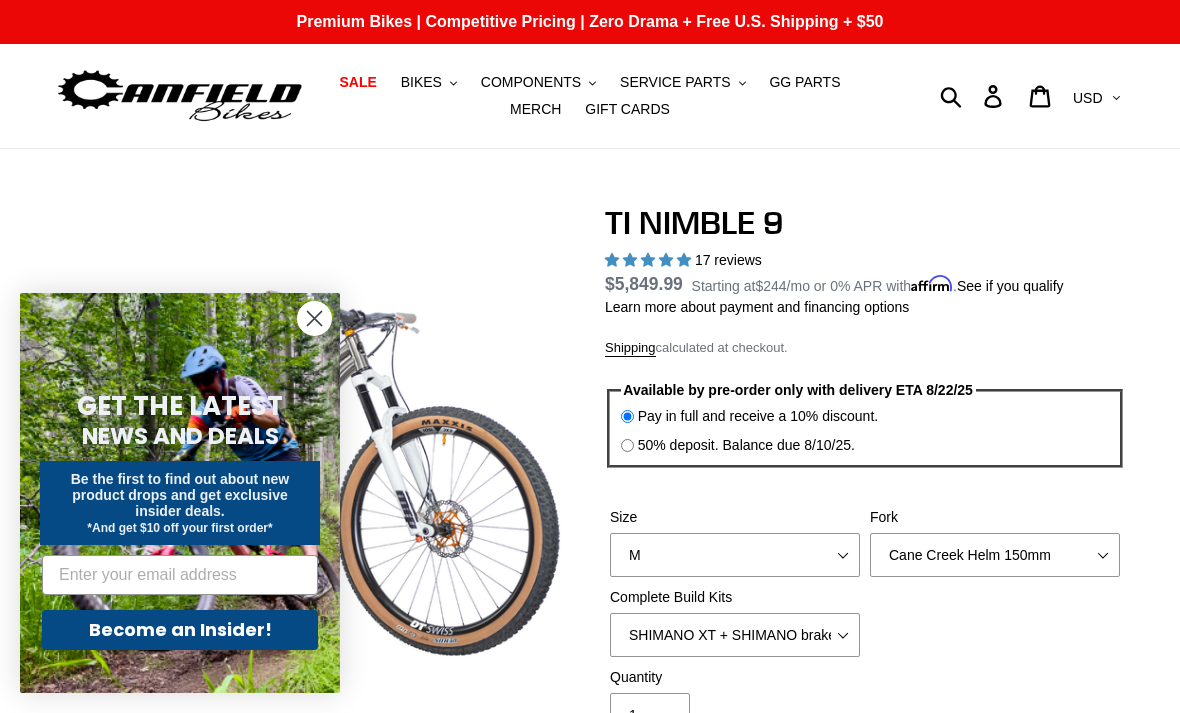 click on "Cart
0
items" at bounding box center (1041, 96) 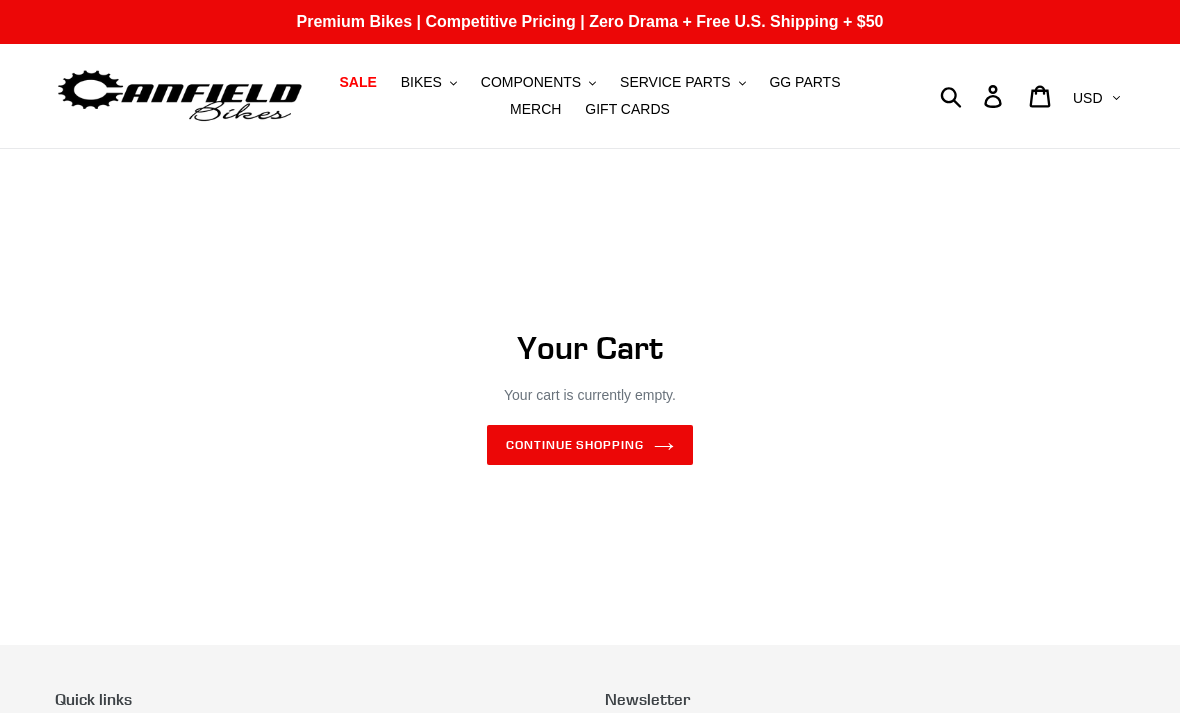 scroll, scrollTop: 0, scrollLeft: 0, axis: both 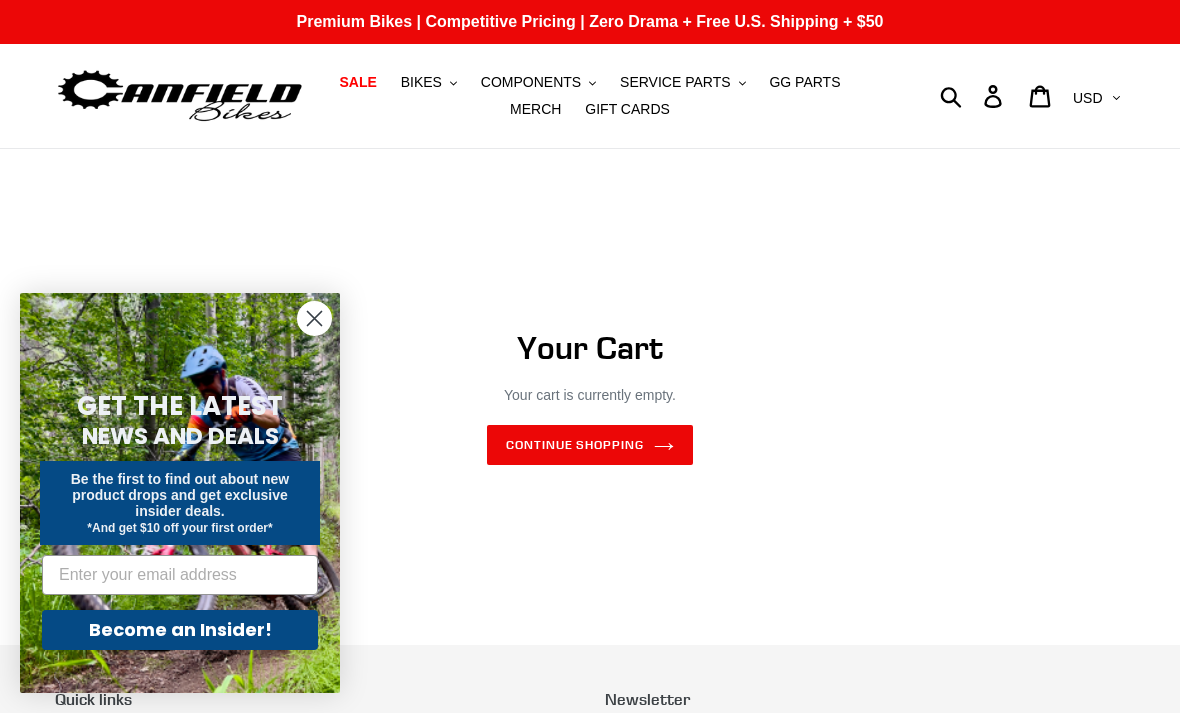 click on "GG PARTS" at bounding box center (804, 82) 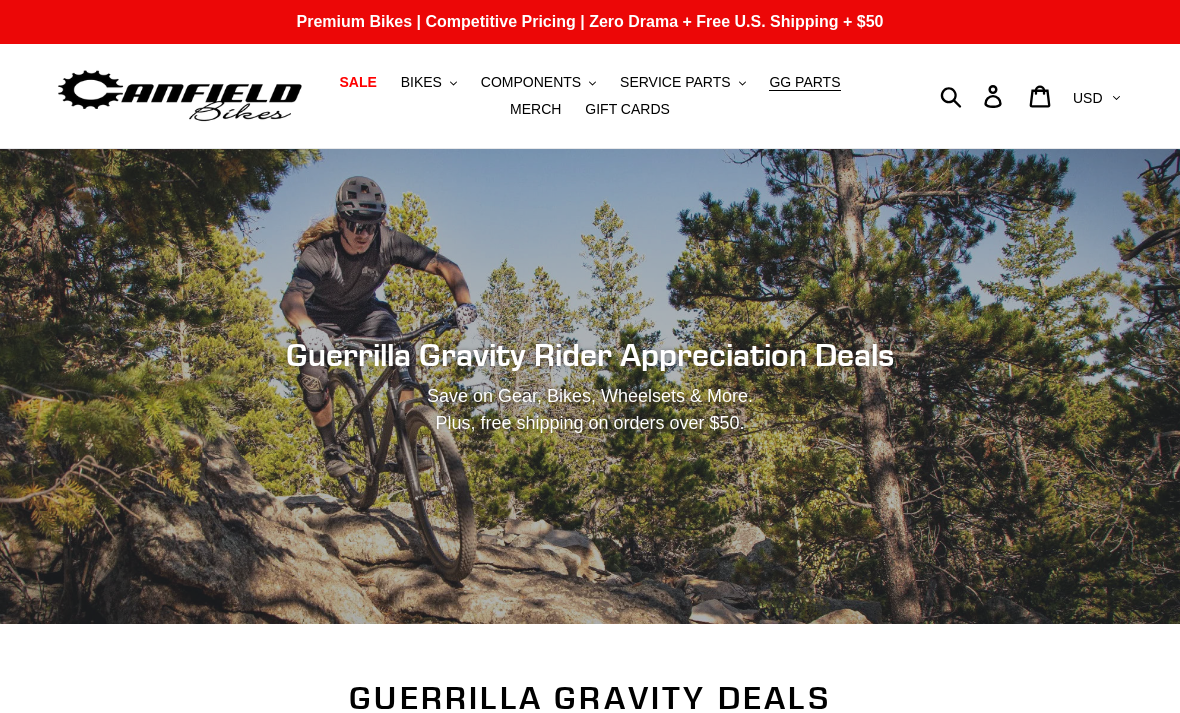 scroll, scrollTop: 0, scrollLeft: 0, axis: both 